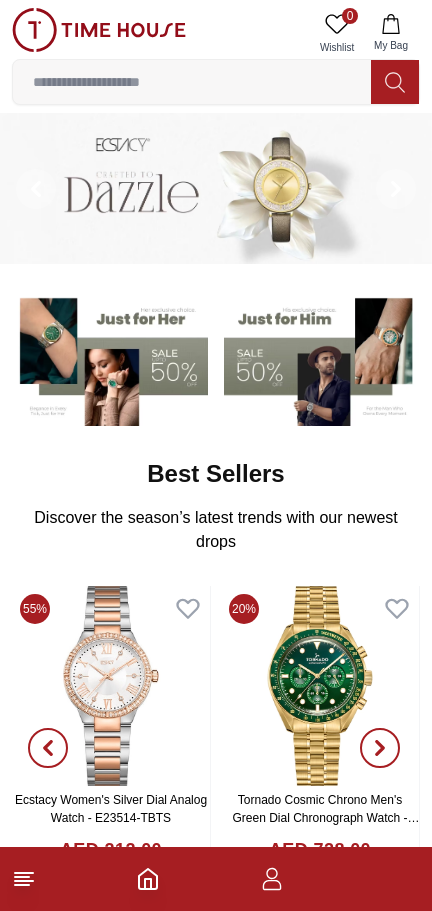 scroll, scrollTop: 0, scrollLeft: 0, axis: both 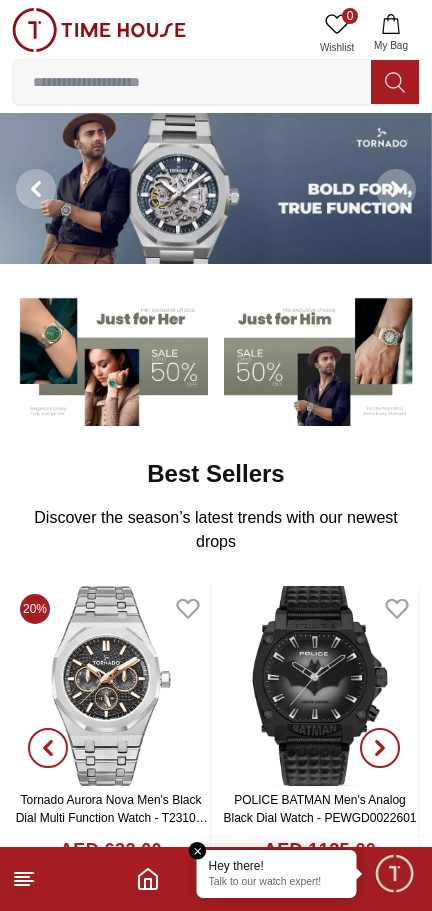 click at bounding box center (394, 873) 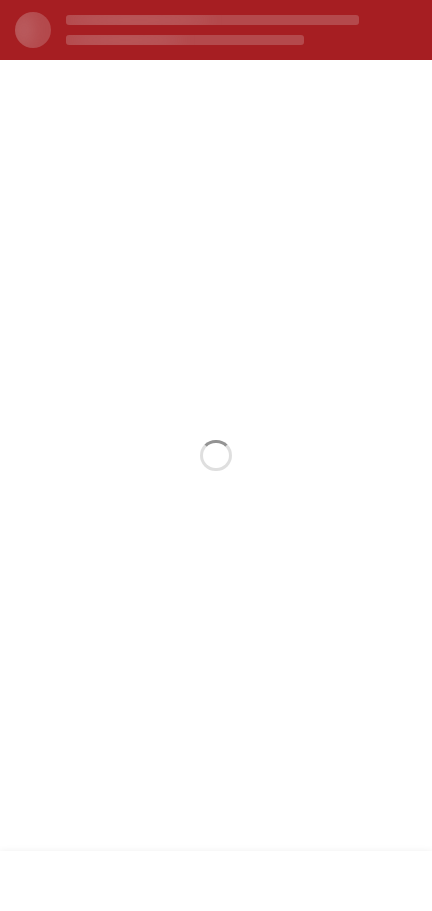 scroll, scrollTop: 0, scrollLeft: 0, axis: both 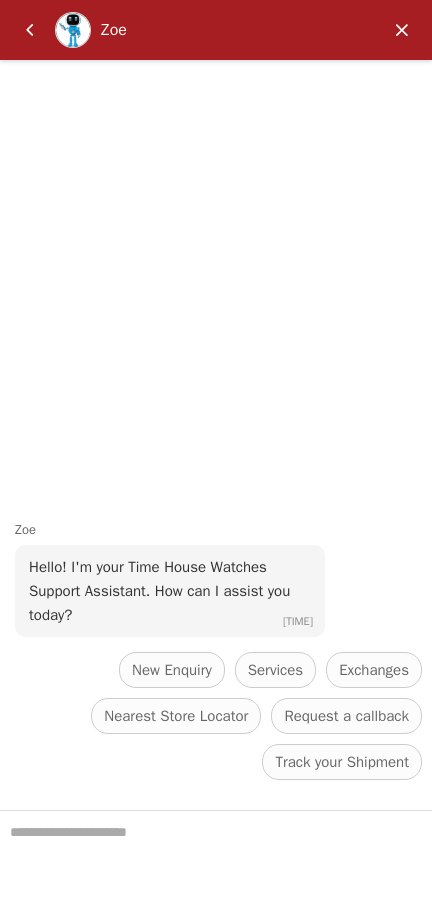 click at bounding box center [402, 30] 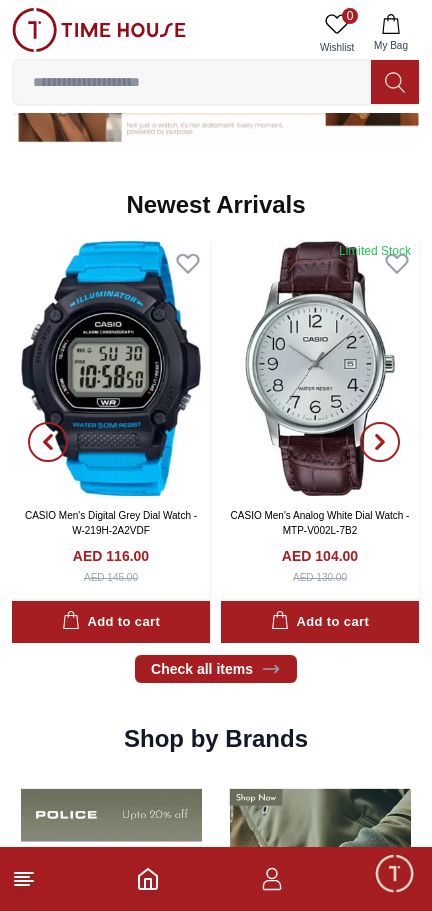 scroll, scrollTop: 975, scrollLeft: 0, axis: vertical 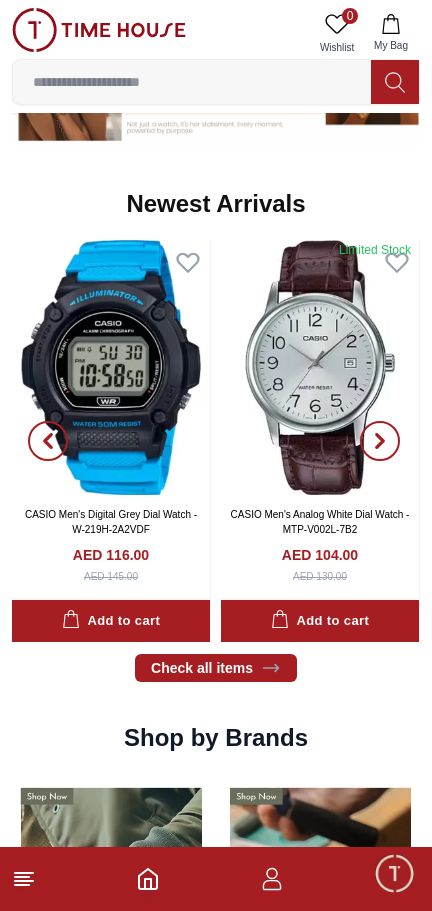 click 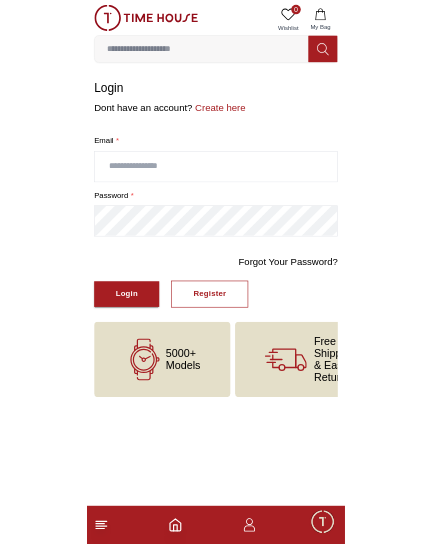 scroll, scrollTop: 0, scrollLeft: 0, axis: both 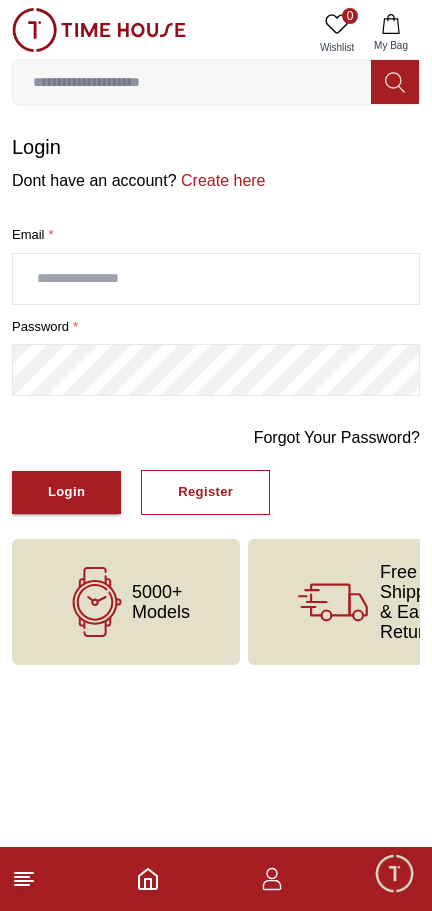 click at bounding box center [216, 279] 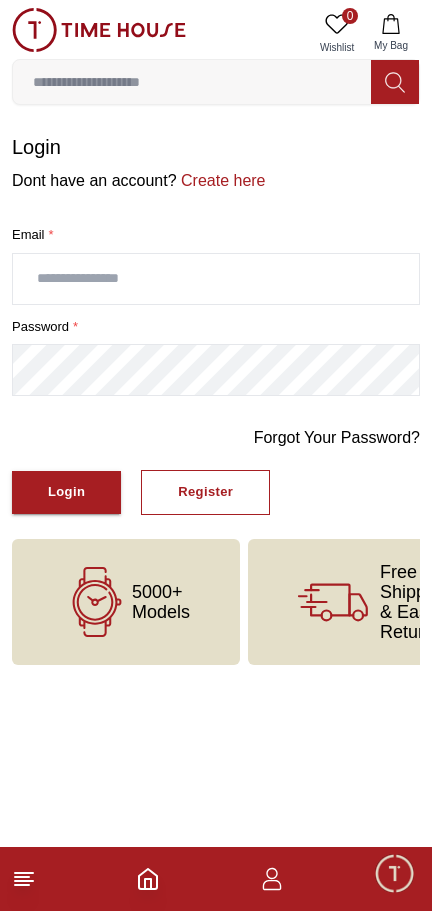 type on "**********" 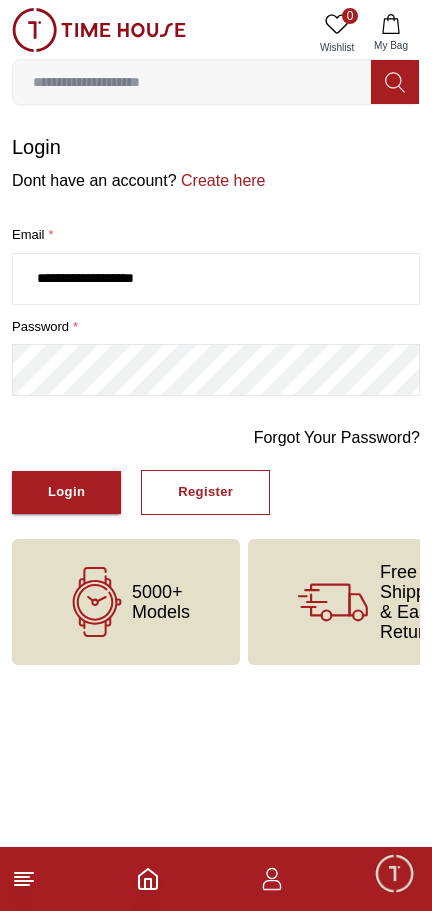 click on "Register" at bounding box center [205, 492] 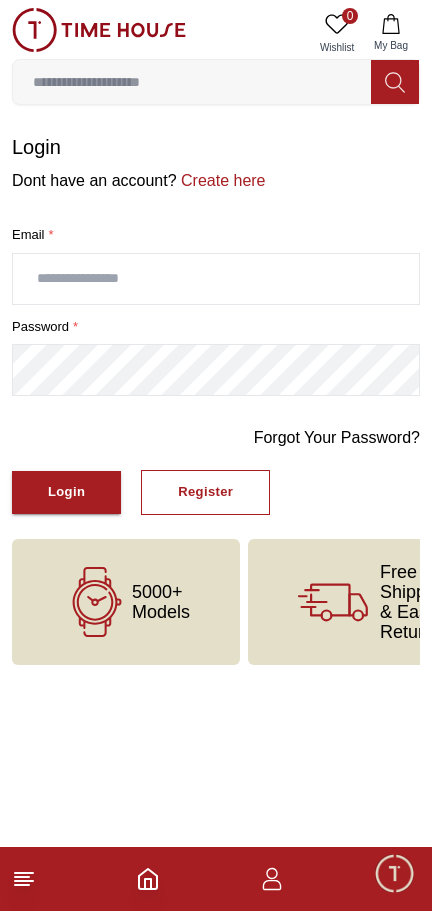 click at bounding box center (216, 279) 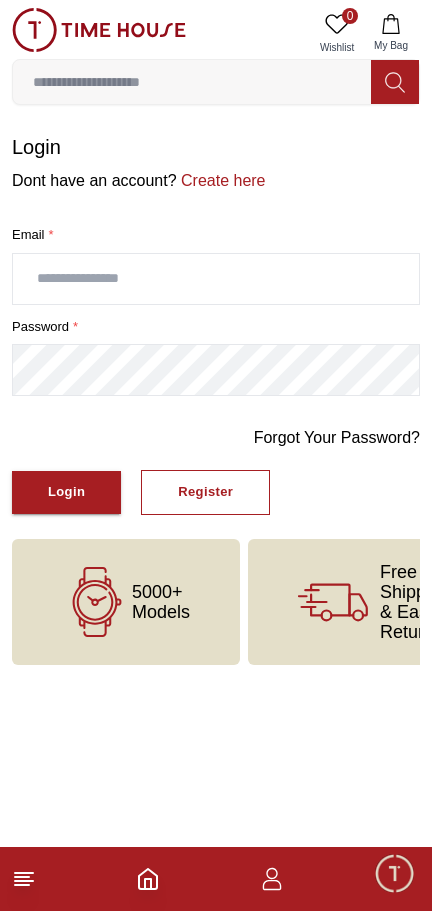 type on "**********" 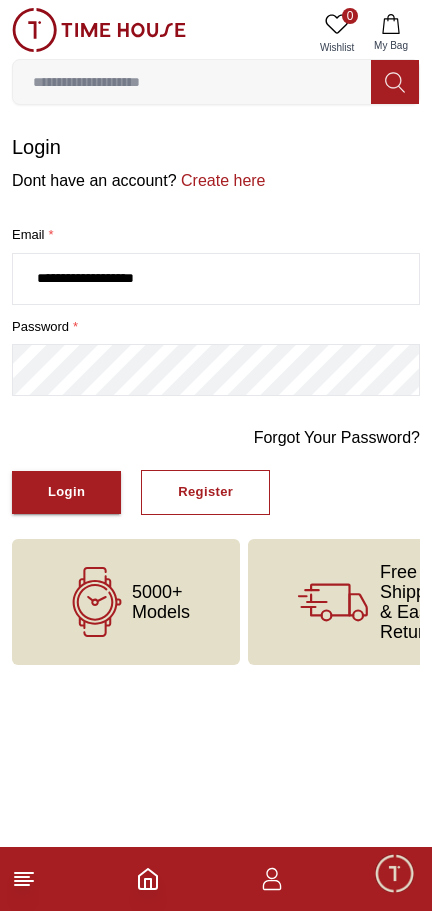 click on "Login" at bounding box center [66, 492] 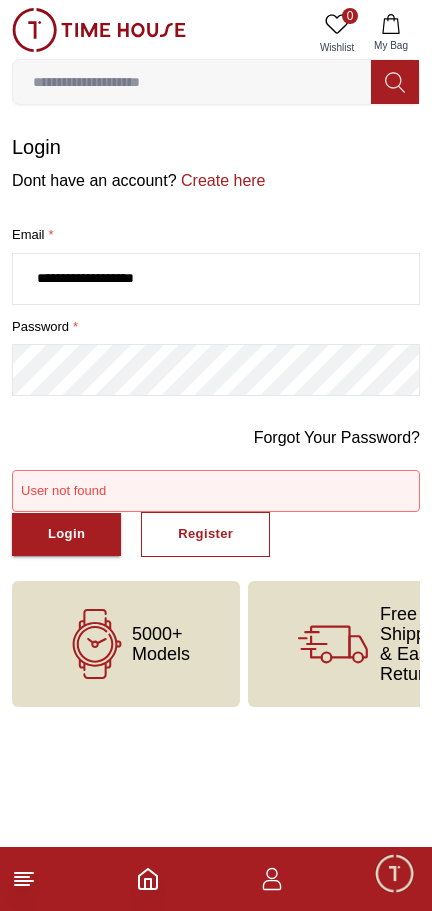 click on "Create here" at bounding box center [221, 180] 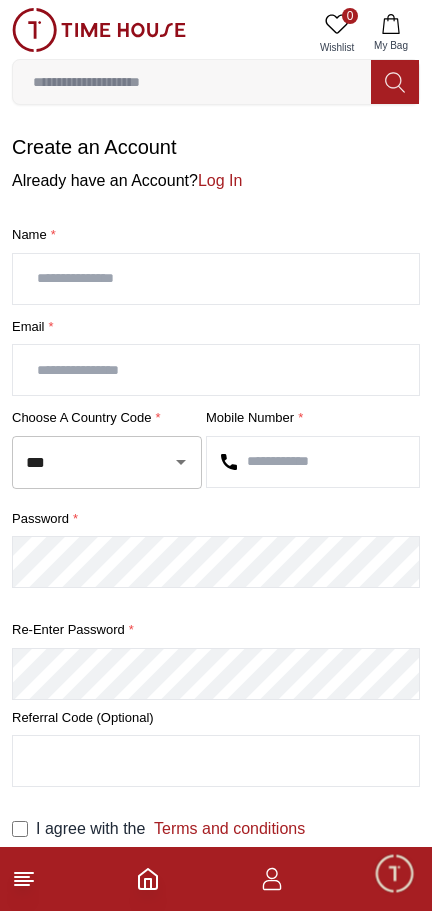click at bounding box center [216, 279] 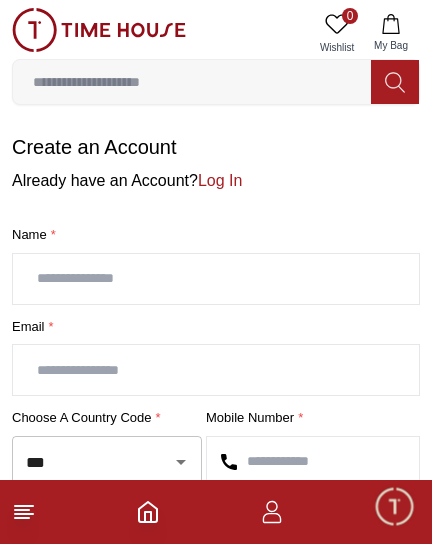 type on "**********" 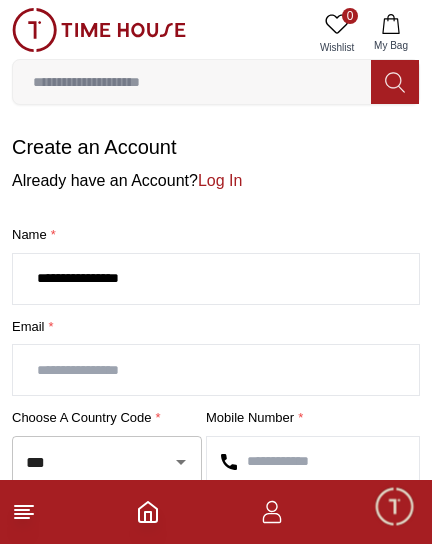 click at bounding box center [216, 370] 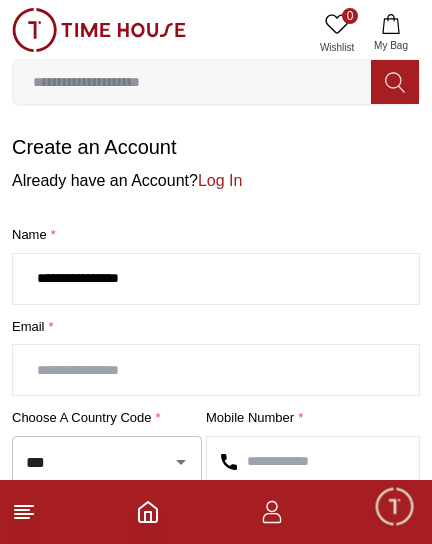 click at bounding box center (216, 370) 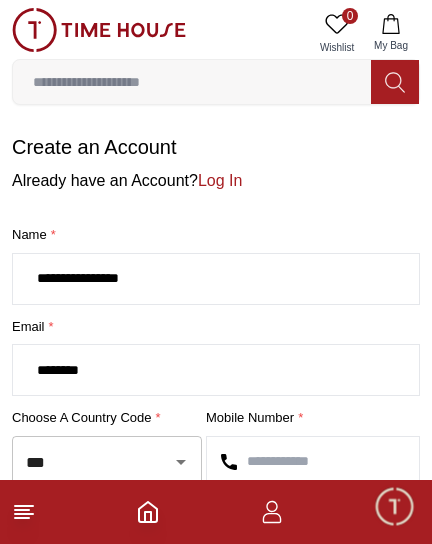 type on "*********" 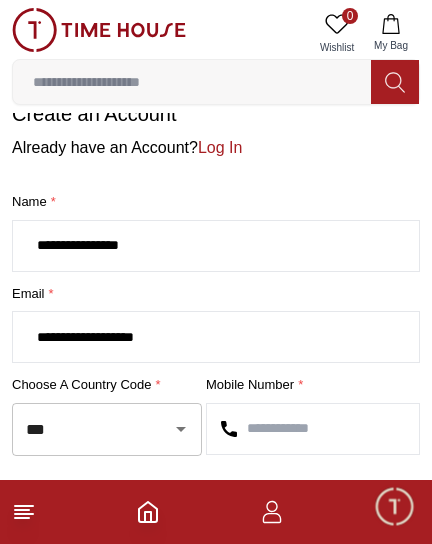 scroll, scrollTop: 117, scrollLeft: 0, axis: vertical 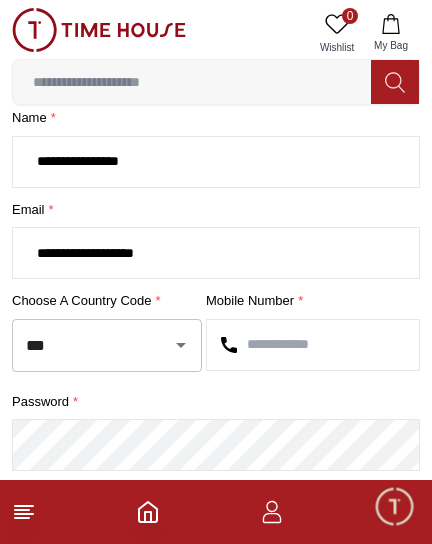 type on "**********" 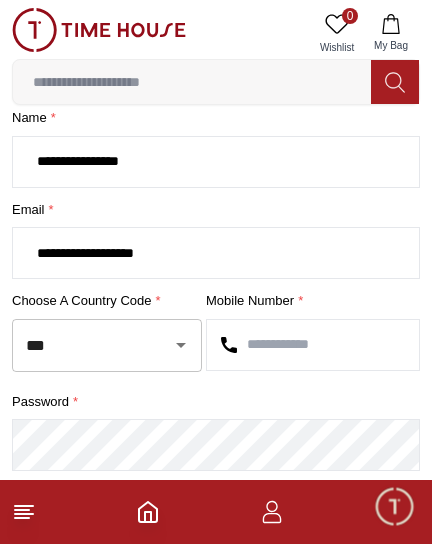 click 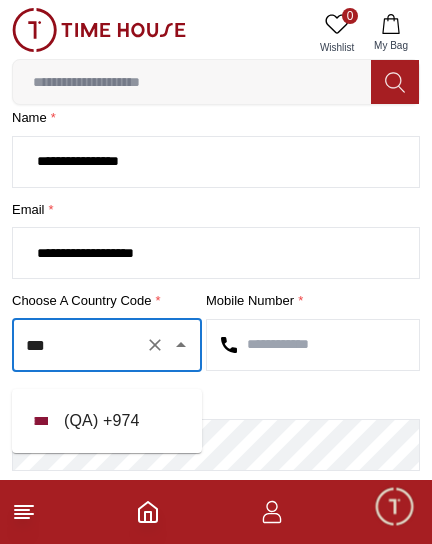 click on "( QA ) + [COUNTRY_CODE]" at bounding box center [107, 421] 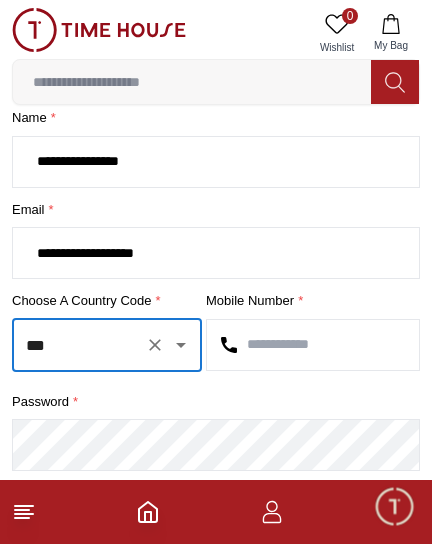 type on "***" 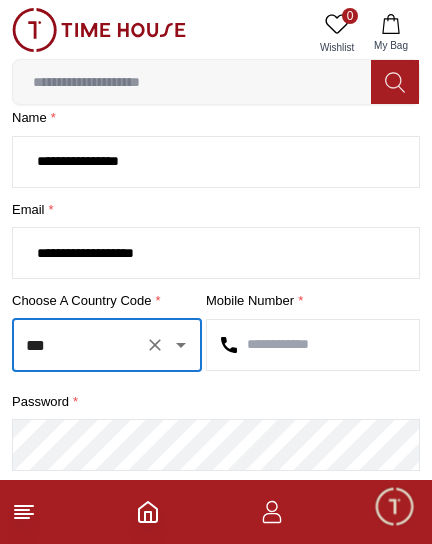 click at bounding box center (313, 345) 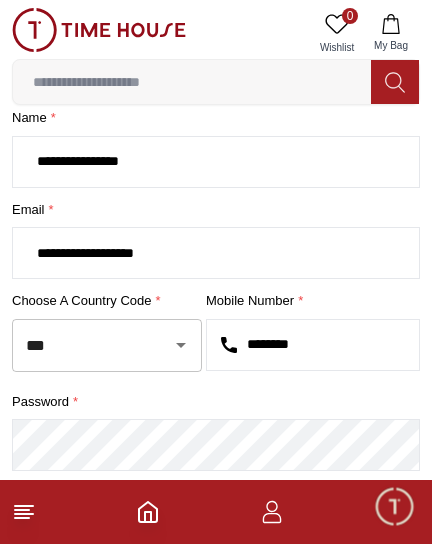 type on "********" 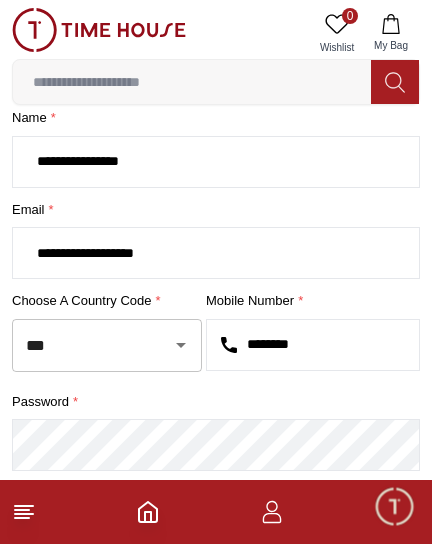 scroll, scrollTop: 424, scrollLeft: 0, axis: vertical 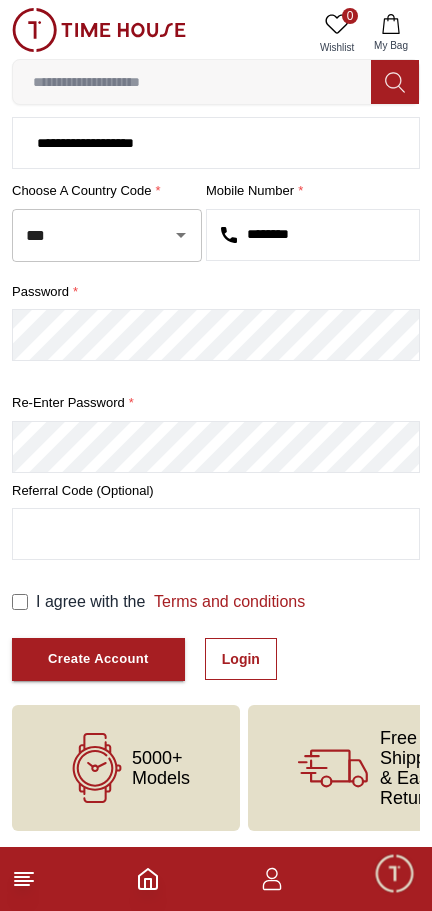 click on "Create Account" at bounding box center (98, 659) 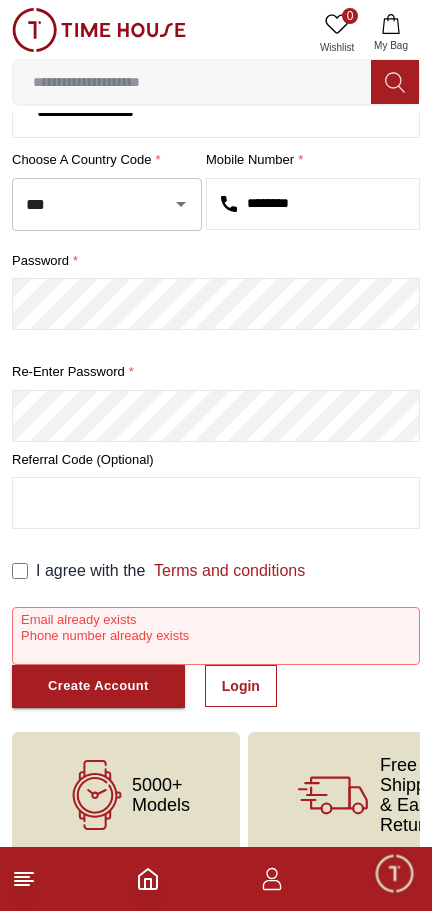click on "Login" at bounding box center (241, 686) 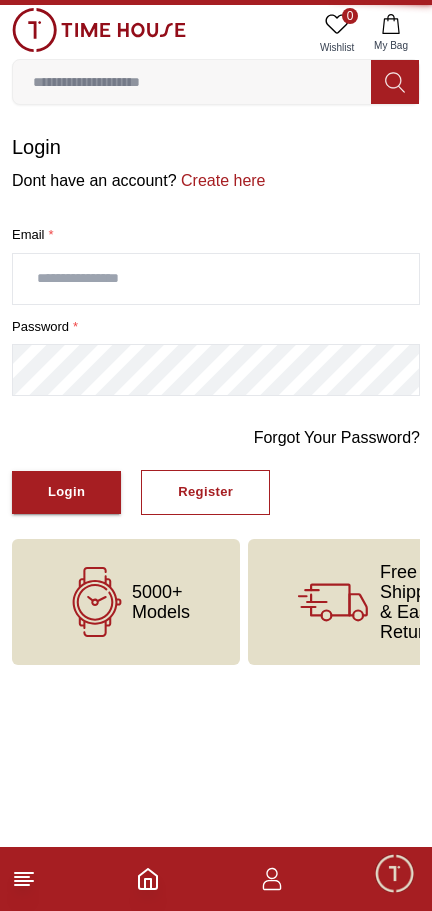 scroll, scrollTop: 0, scrollLeft: 0, axis: both 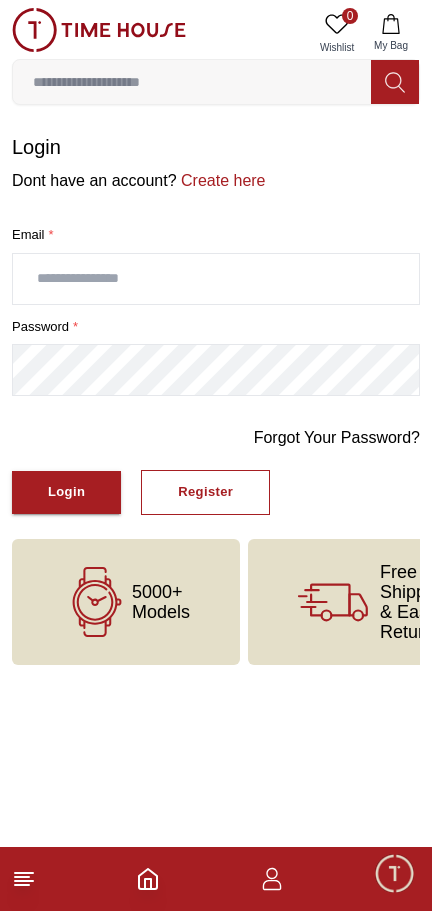 click at bounding box center [216, 279] 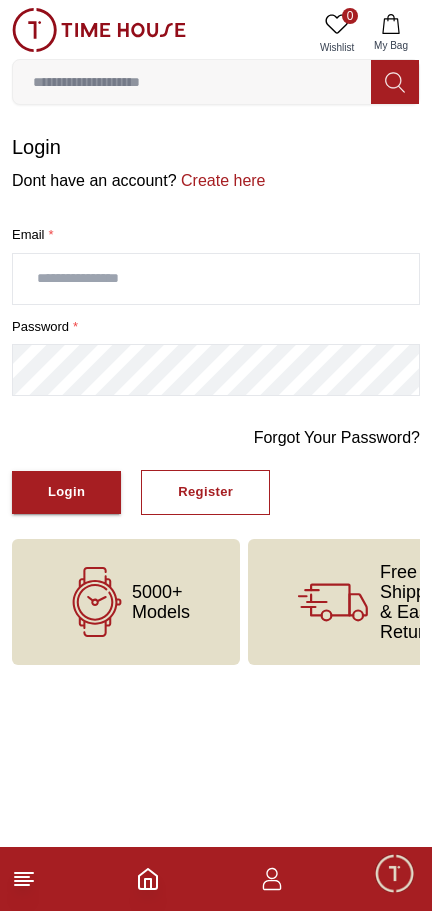 type on "**********" 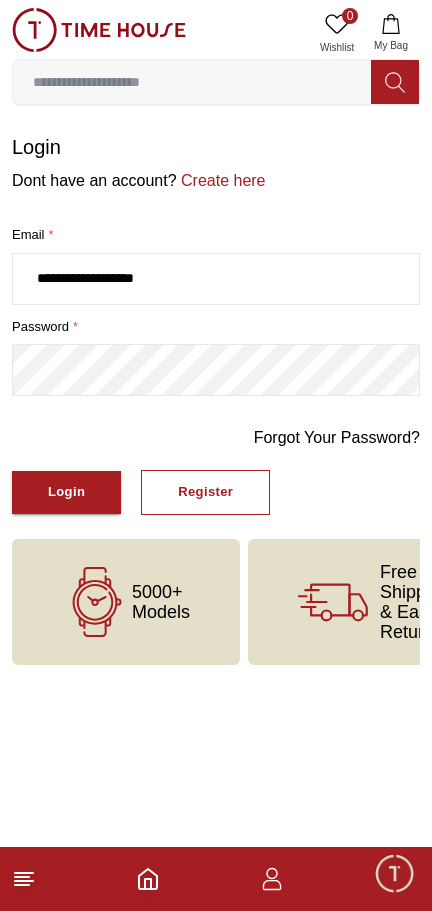 click on "Login" at bounding box center (66, 492) 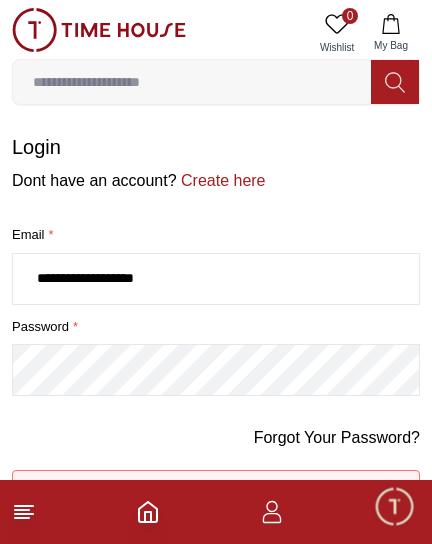 click on "**********" at bounding box center [216, 345] 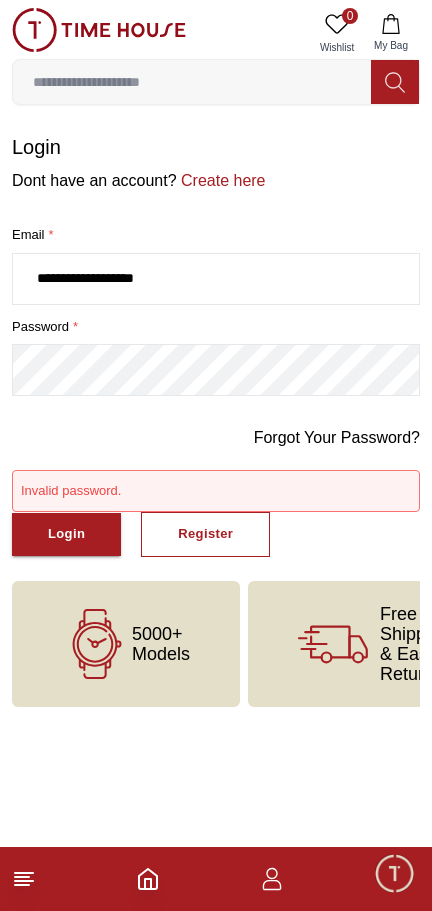 click on "Login" at bounding box center (66, 534) 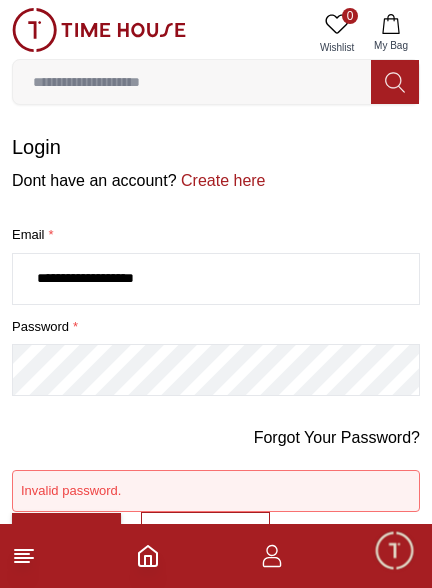 click on "Forgot Your Password?" at bounding box center (337, 438) 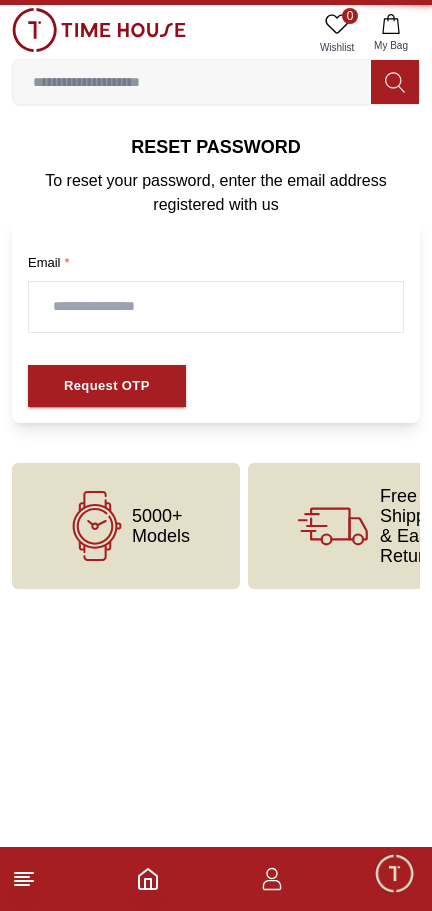click 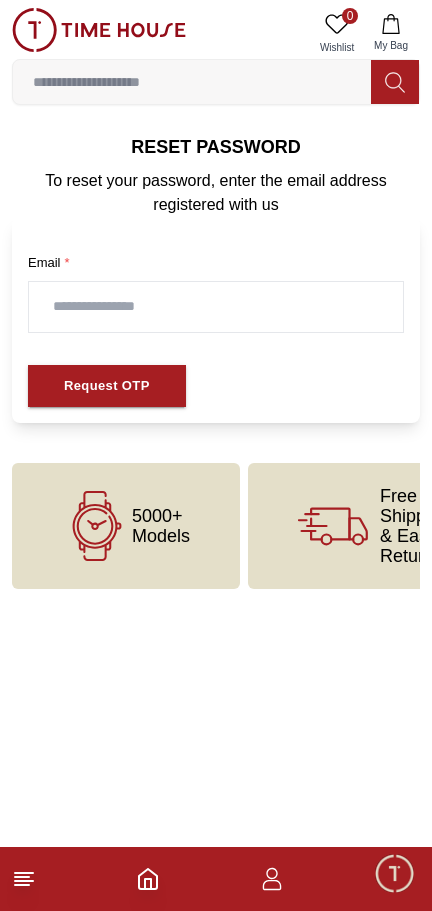 click at bounding box center (216, 307) 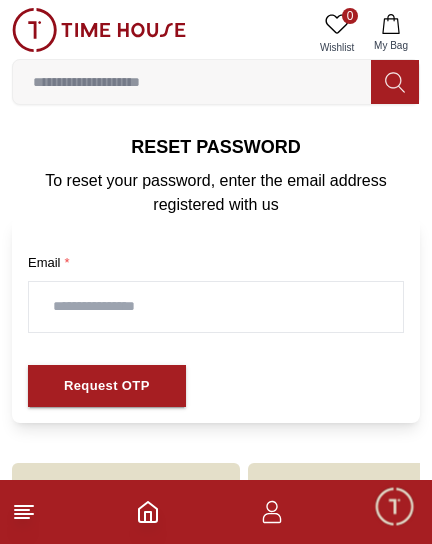 type on "**********" 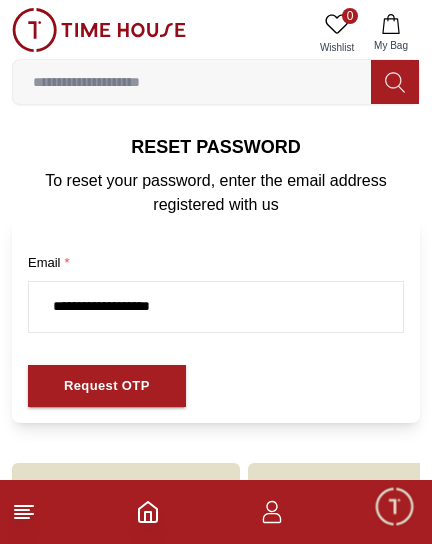 click on "Request OTP" at bounding box center (107, 386) 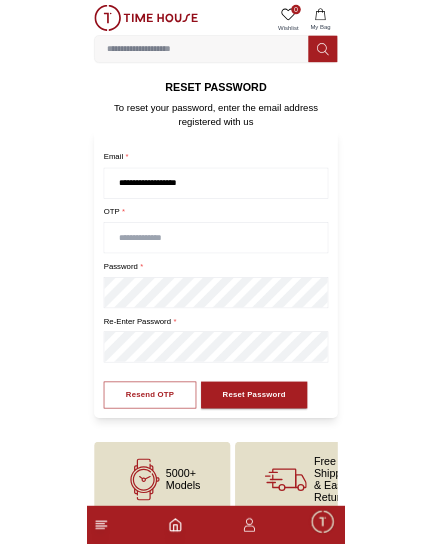 scroll, scrollTop: 26, scrollLeft: 0, axis: vertical 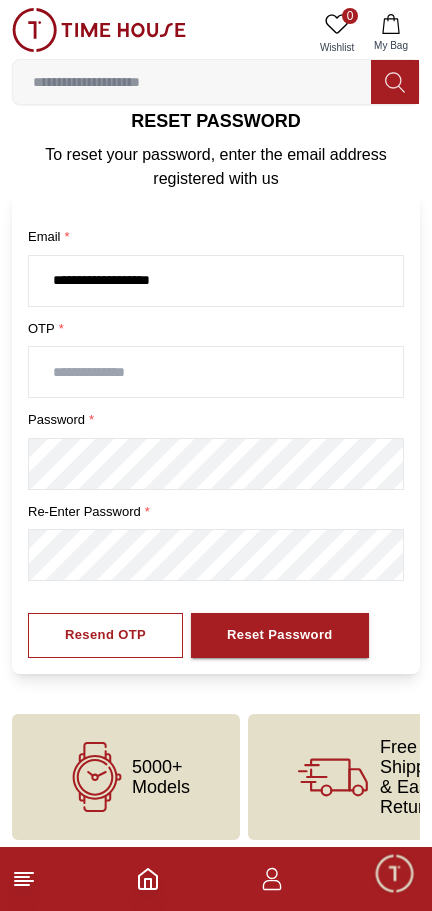 click on "Resend OTP" at bounding box center [105, 635] 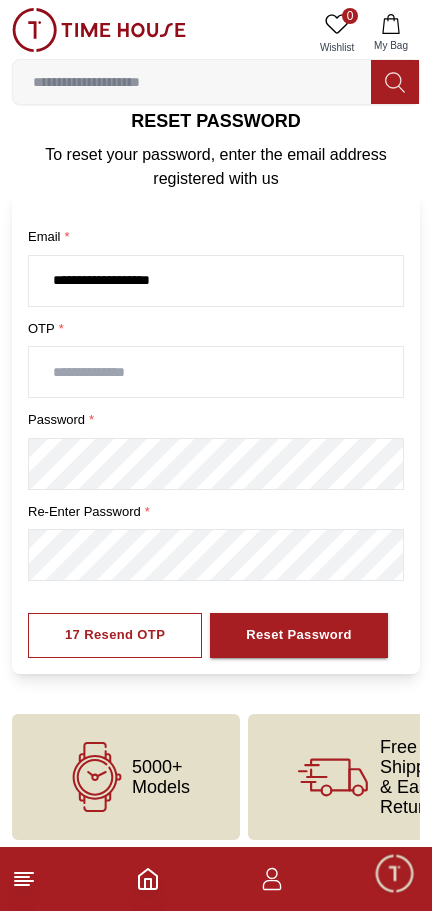 click at bounding box center (216, 372) 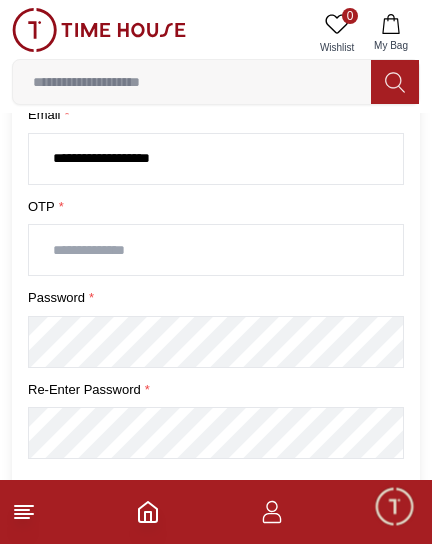 scroll, scrollTop: 152, scrollLeft: 0, axis: vertical 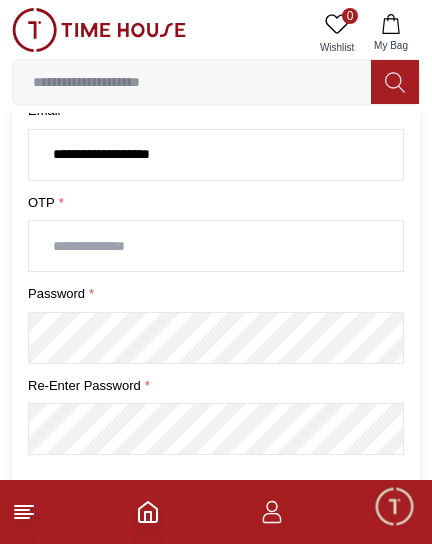 click at bounding box center (216, 246) 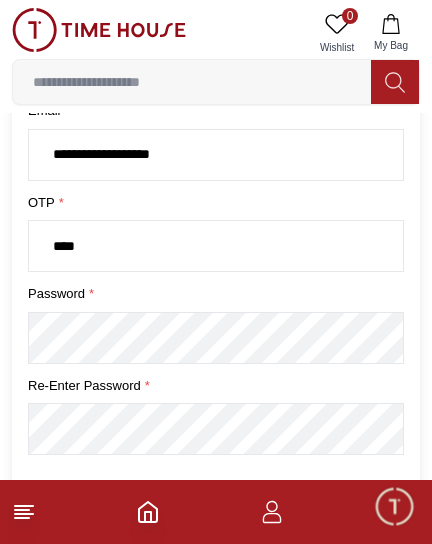 type on "****" 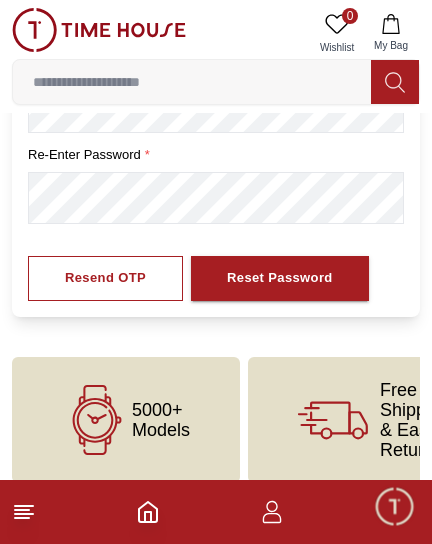 click on "Reset Password" at bounding box center (280, 278) 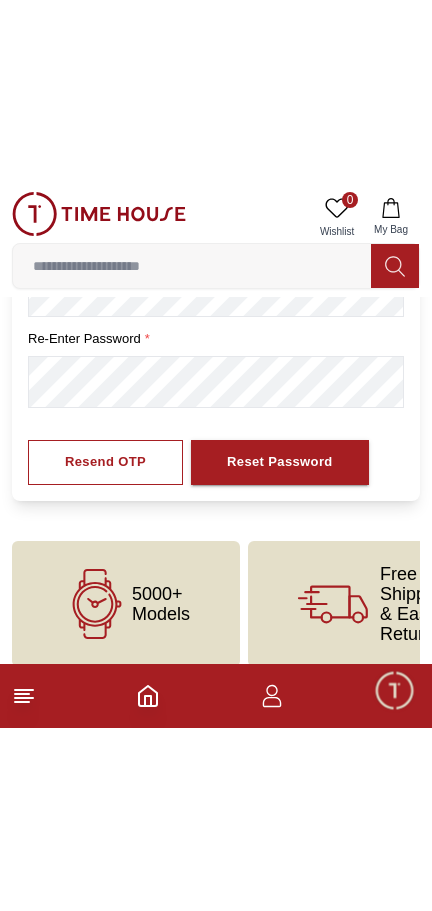 scroll, scrollTop: 104, scrollLeft: 0, axis: vertical 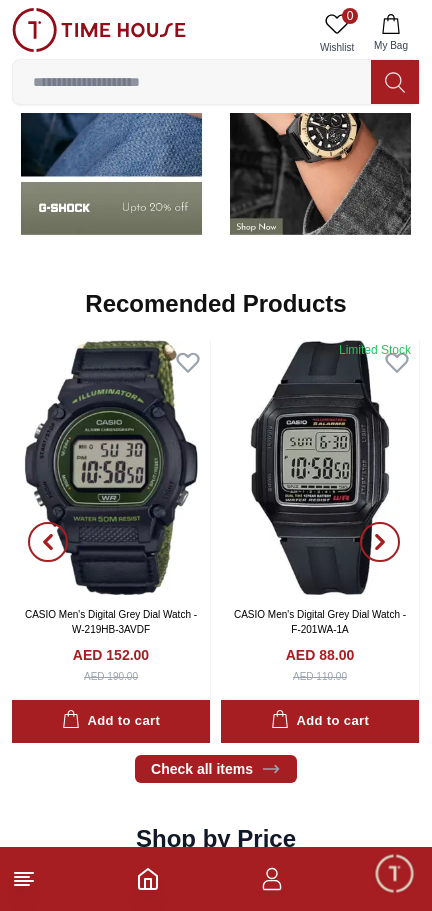 click 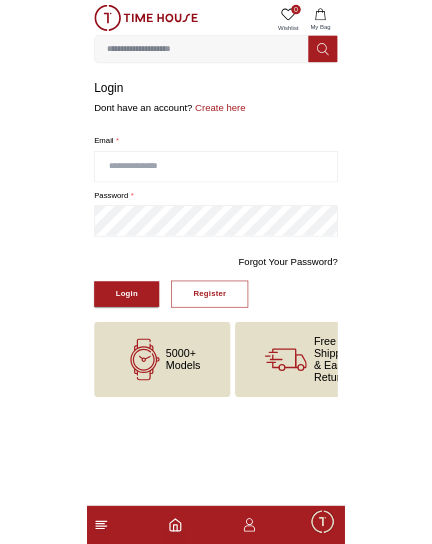 scroll, scrollTop: 0, scrollLeft: 0, axis: both 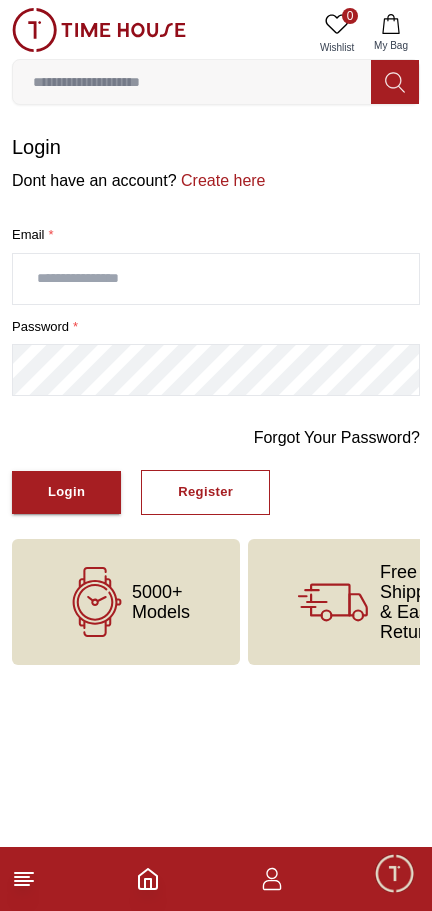 click at bounding box center (216, 279) 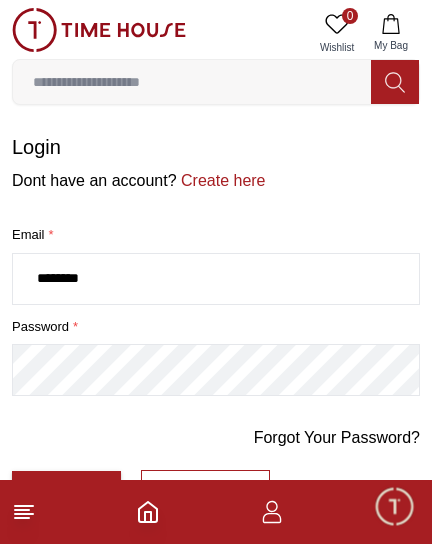 type on "*********" 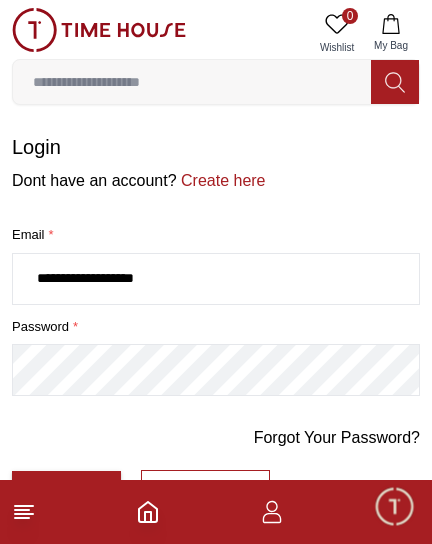 type on "**********" 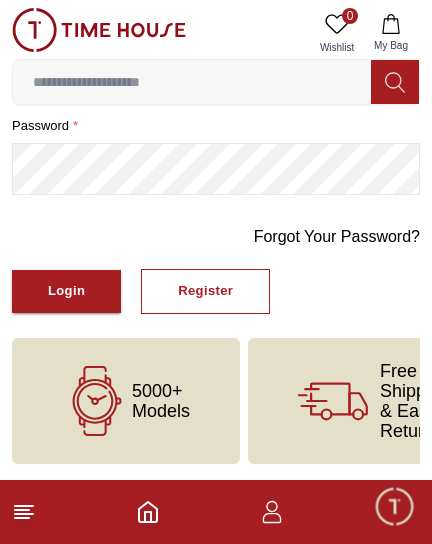 scroll, scrollTop: 222, scrollLeft: 0, axis: vertical 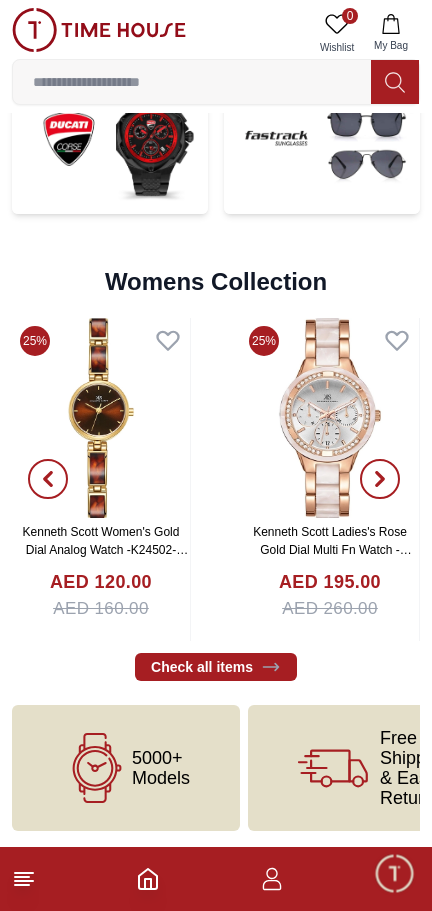 click 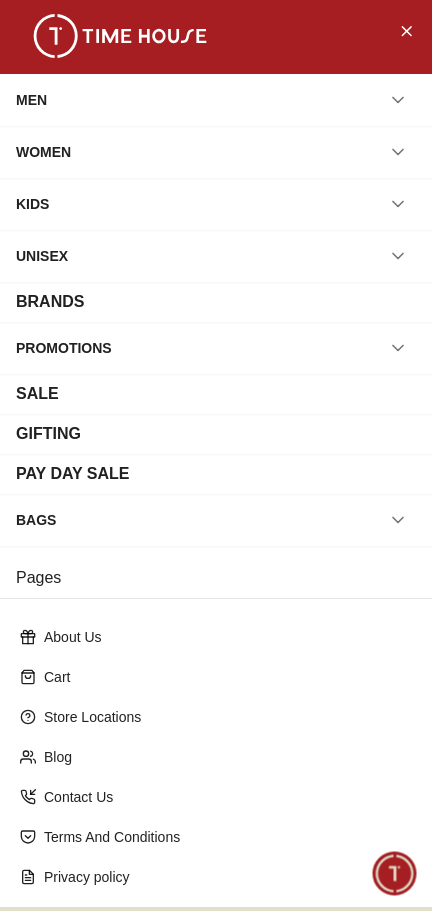 scroll, scrollTop: 1, scrollLeft: 0, axis: vertical 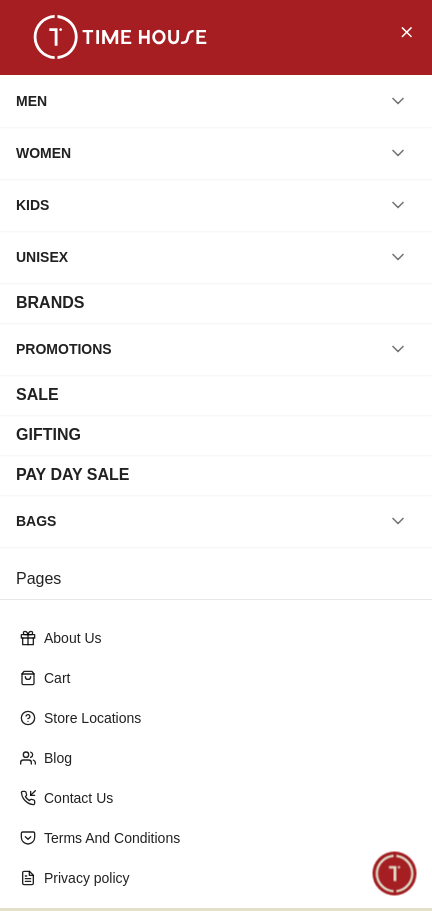 click at bounding box center (398, 101) 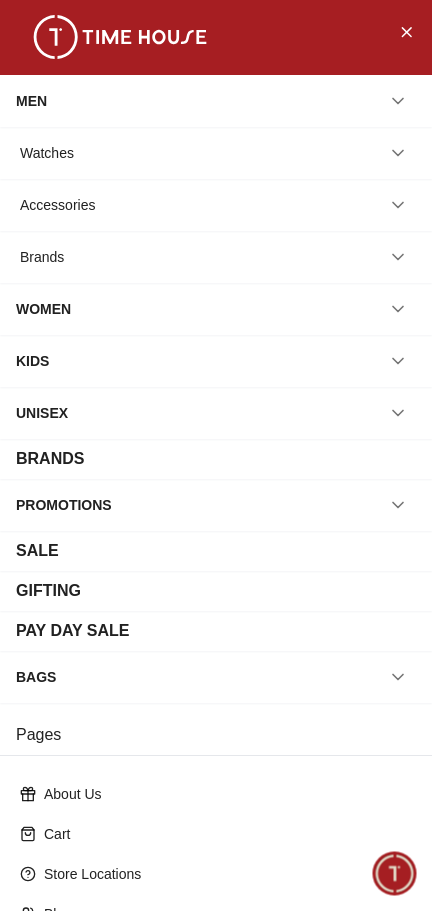click 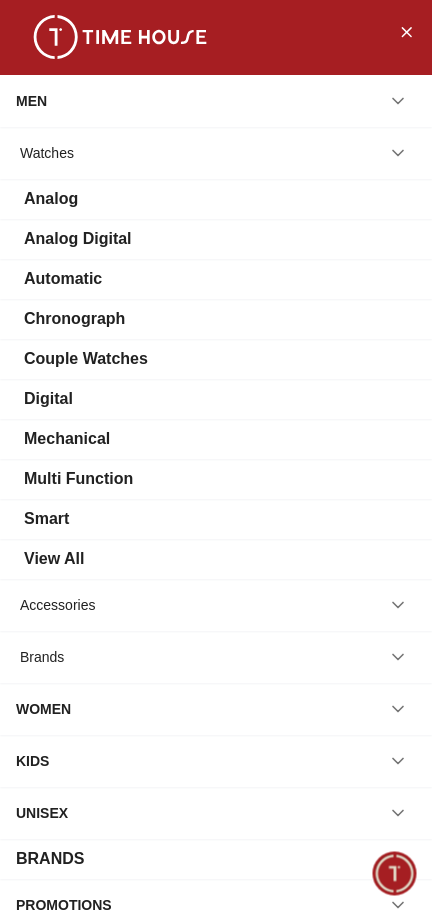 click on "Digital" at bounding box center (48, 399) 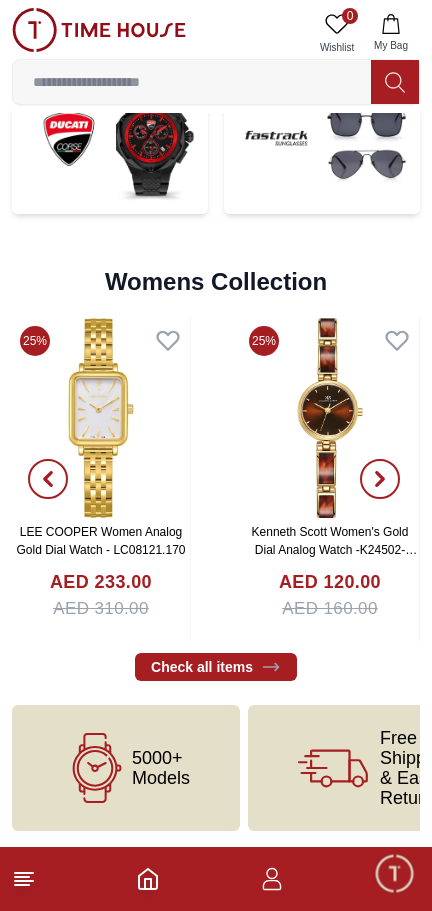 scroll, scrollTop: 0, scrollLeft: 0, axis: both 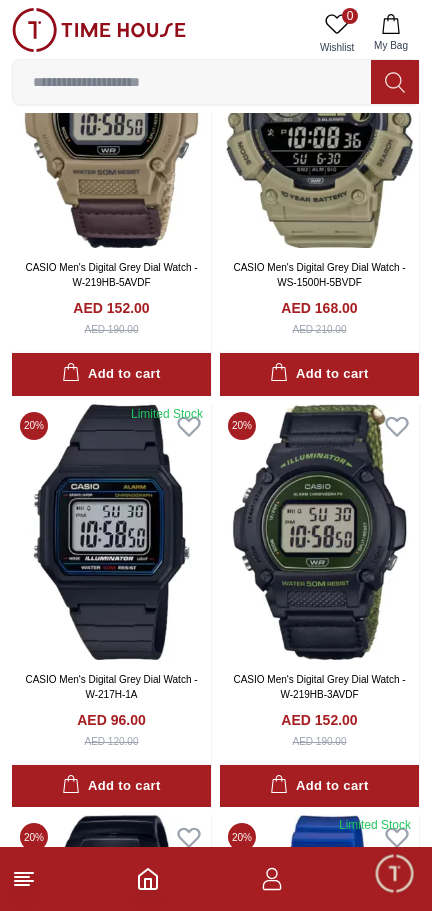 click 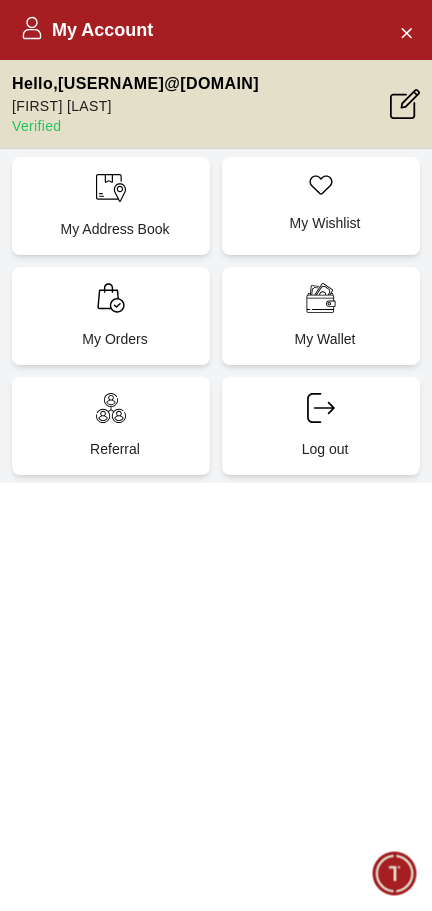 click on "My Orders" at bounding box center (111, 316) 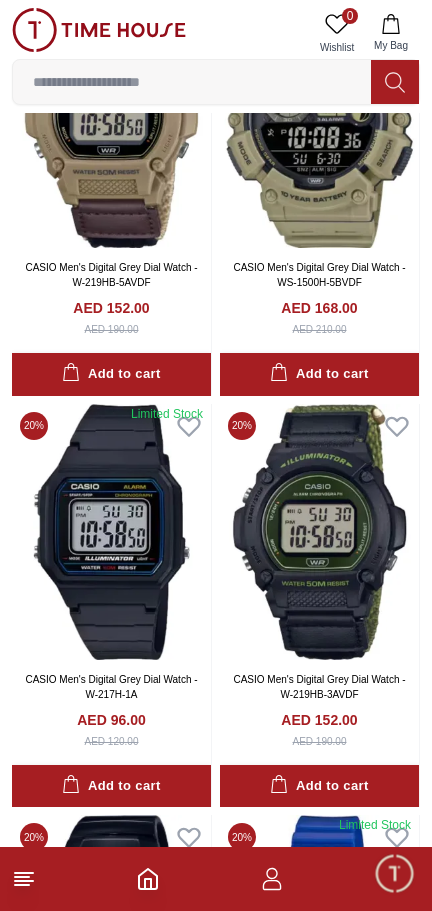 scroll, scrollTop: 0, scrollLeft: 0, axis: both 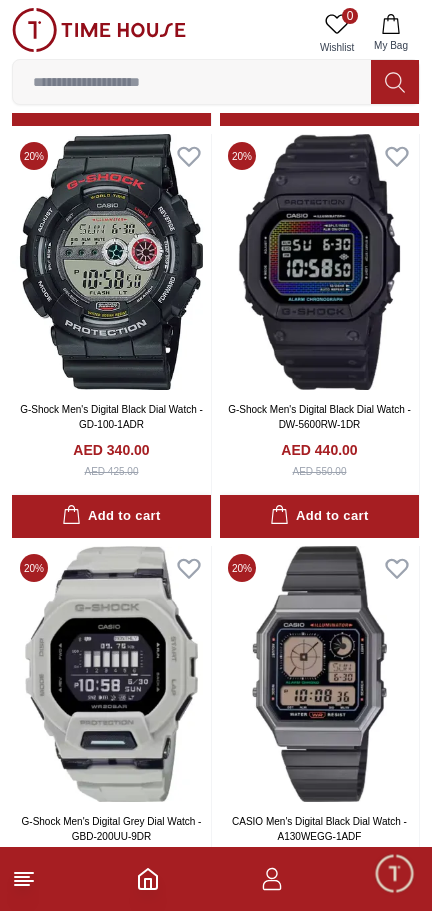 click 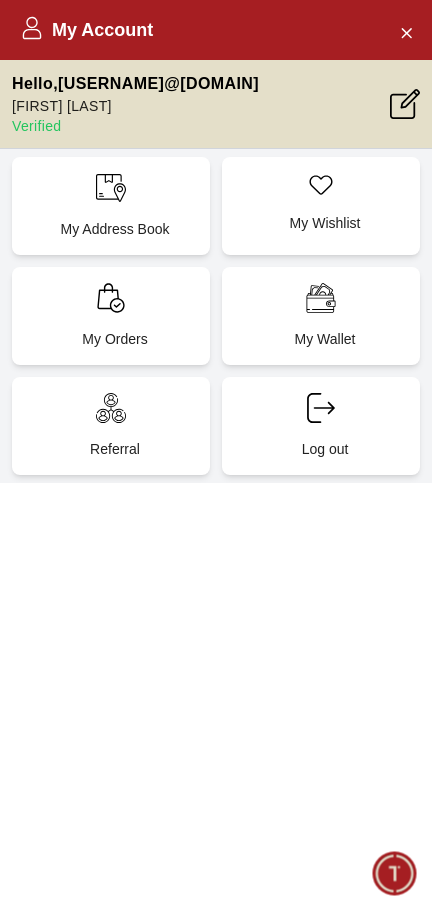 click 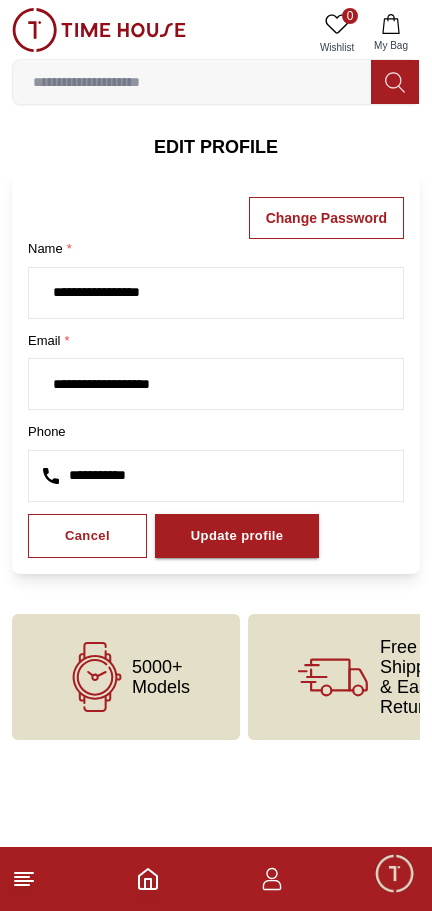 scroll, scrollTop: 0, scrollLeft: 0, axis: both 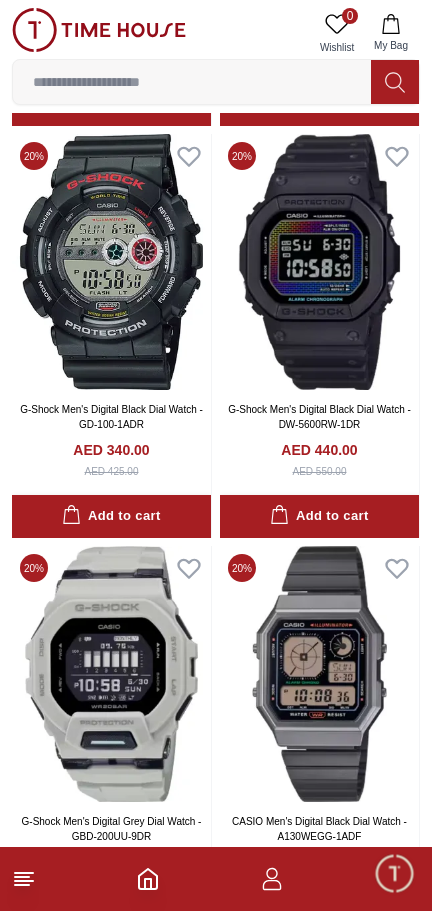 click at bounding box center (394, 873) 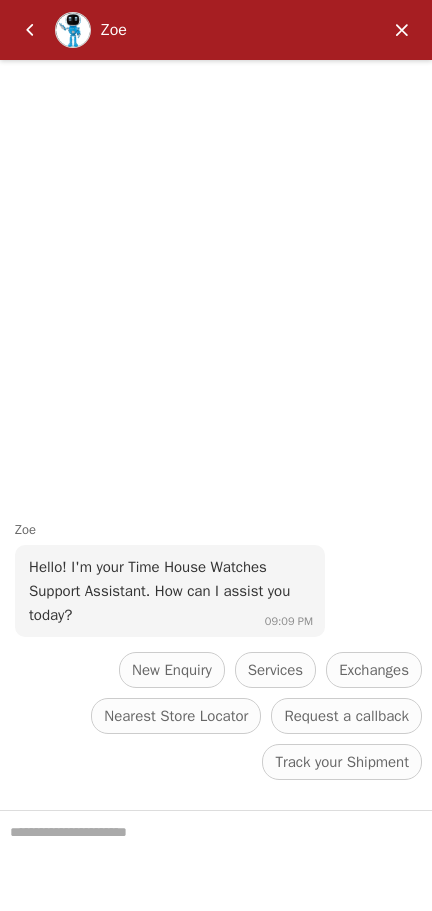 scroll, scrollTop: 12322, scrollLeft: 0, axis: vertical 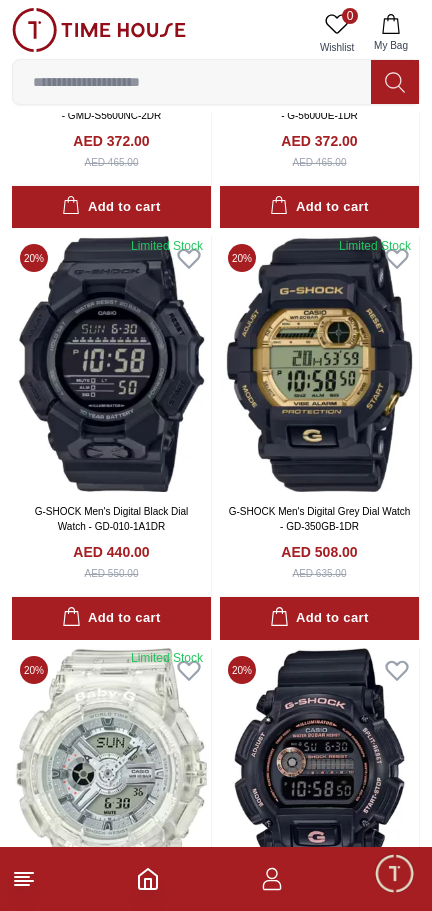click 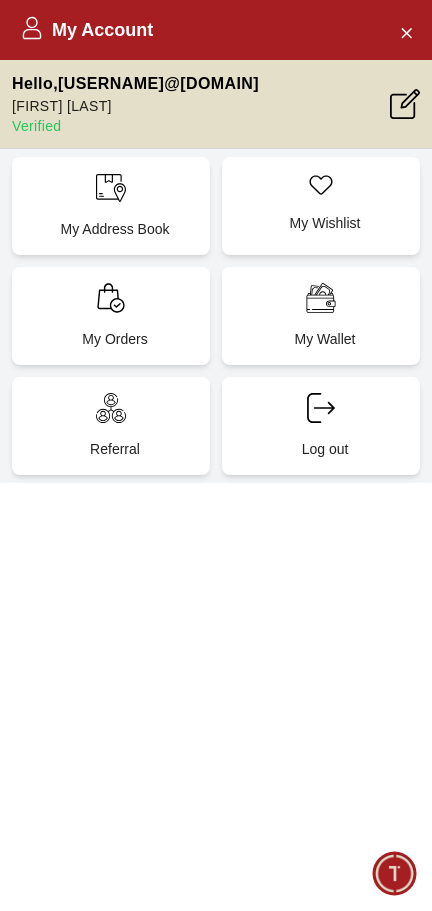 click on "My Address Book" at bounding box center [115, 229] 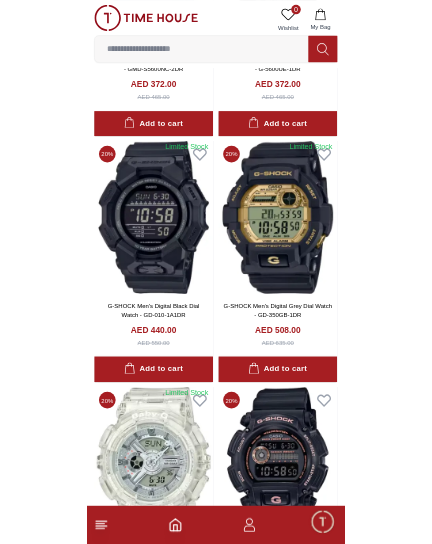scroll, scrollTop: 0, scrollLeft: 0, axis: both 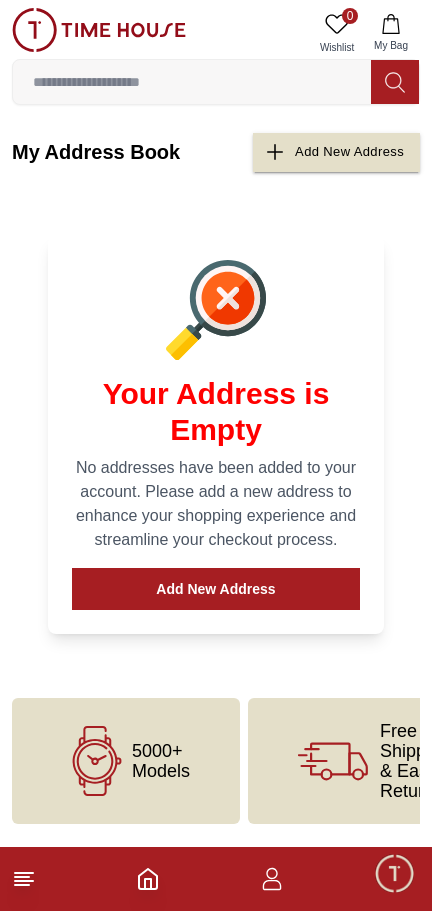 click on "Add New Address" at bounding box center (216, 589) 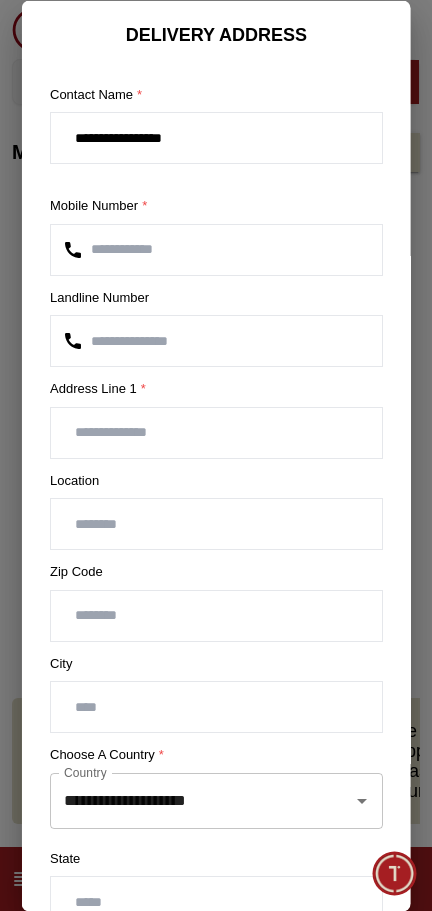click at bounding box center (216, 432) 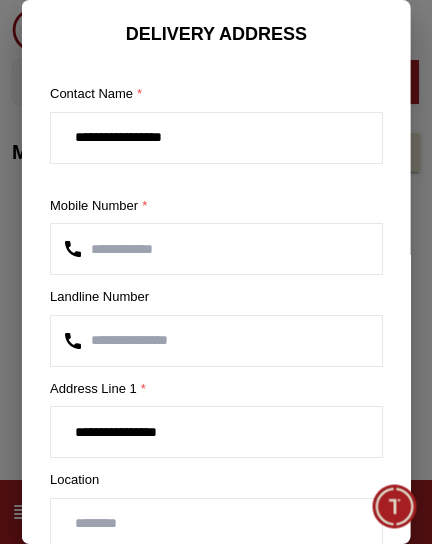 click on "**********" at bounding box center (216, 432) 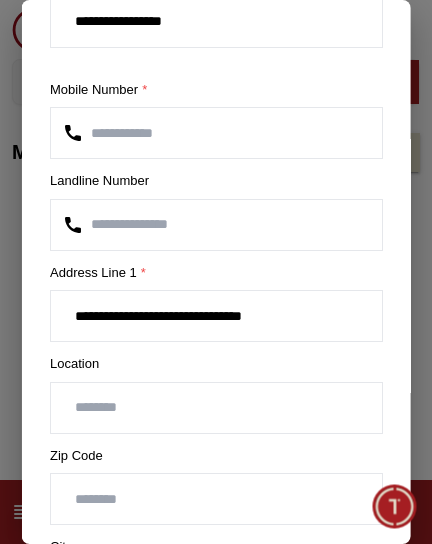 scroll, scrollTop: 117, scrollLeft: 0, axis: vertical 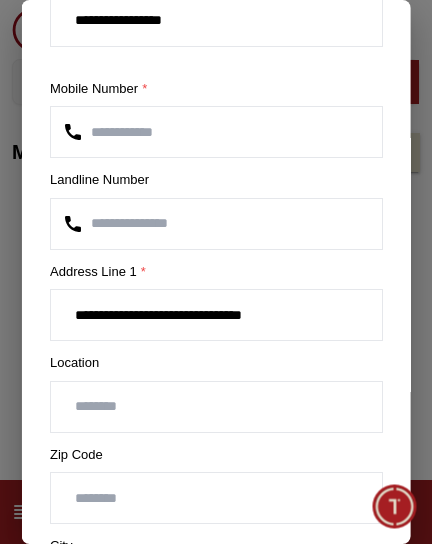 type on "**********" 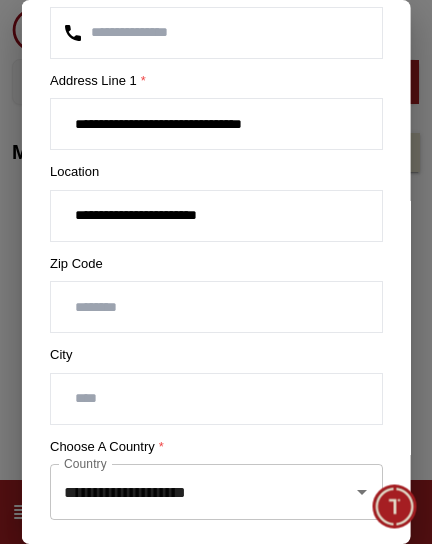 scroll, scrollTop: 310, scrollLeft: 0, axis: vertical 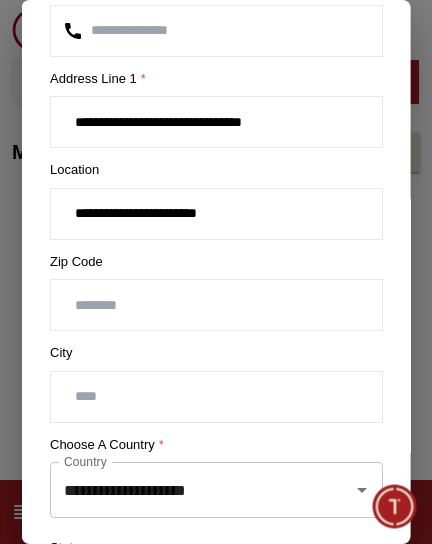 type on "**********" 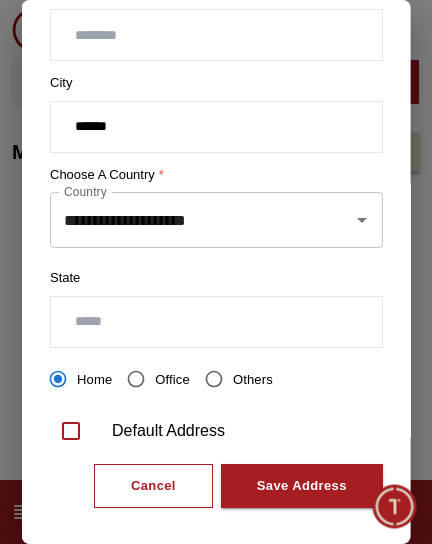 scroll, scrollTop: 579, scrollLeft: 0, axis: vertical 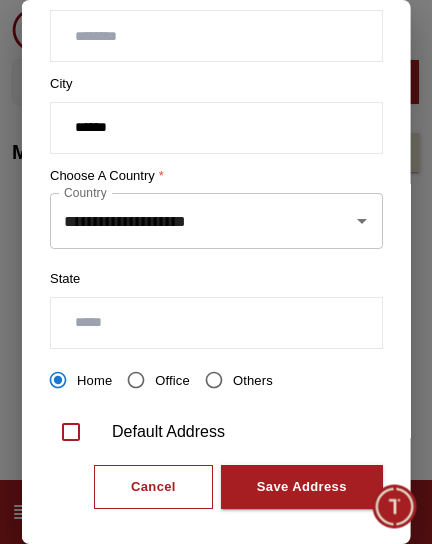 click 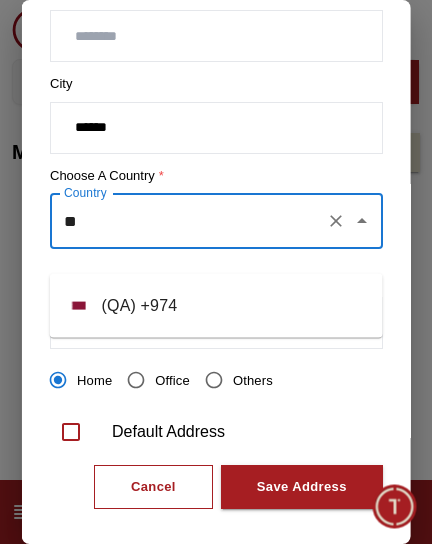 click on "( QA ) + [COUNTRY_CODE]" at bounding box center (216, 306) 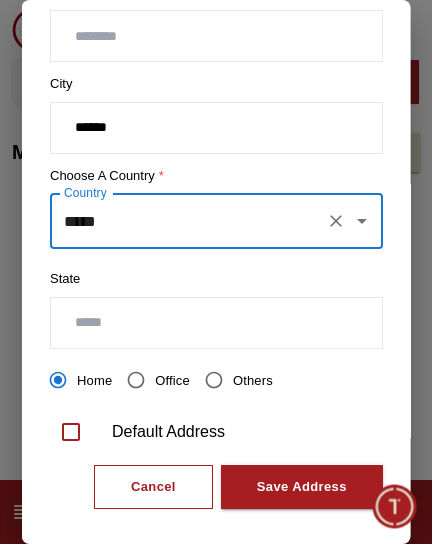 type on "*****" 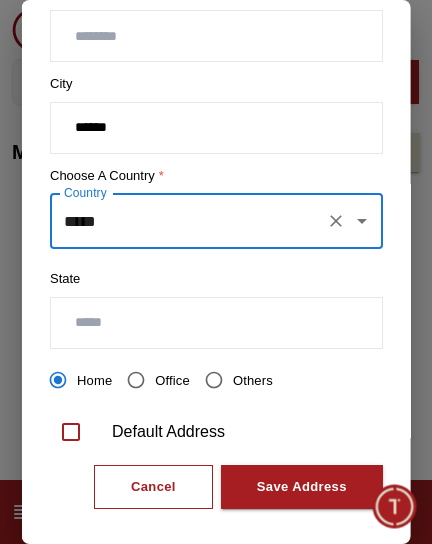 click at bounding box center (216, 323) 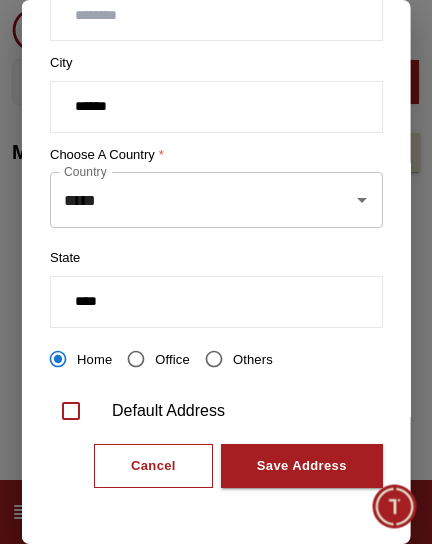 type on "****" 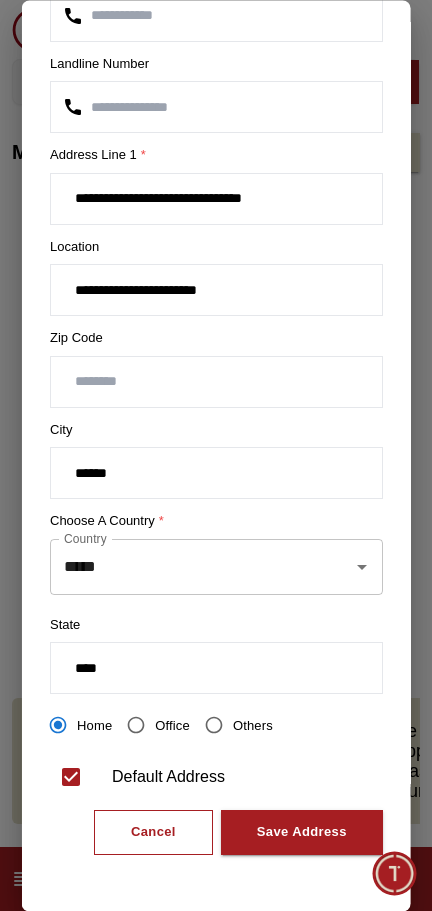 scroll, scrollTop: 263, scrollLeft: 0, axis: vertical 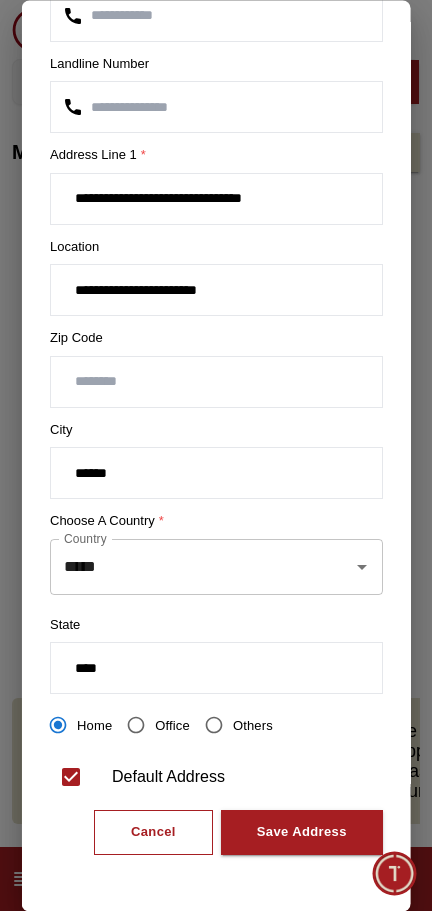 click on "Save Address" at bounding box center [301, 833] 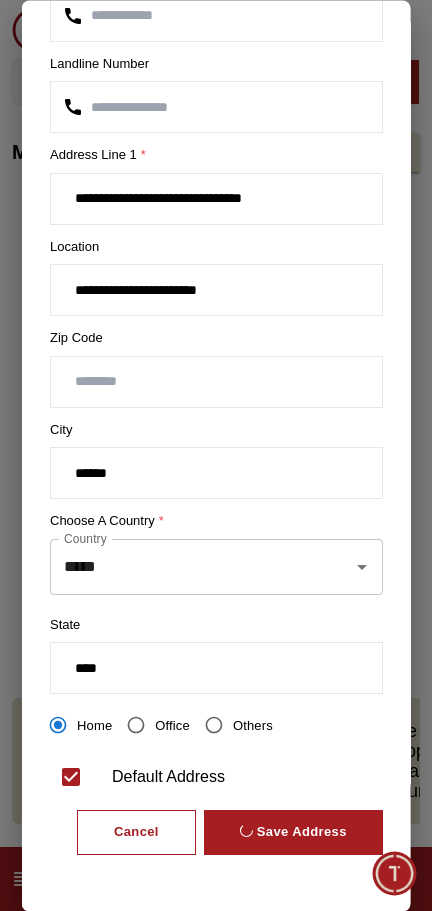 scroll, scrollTop: 0, scrollLeft: 0, axis: both 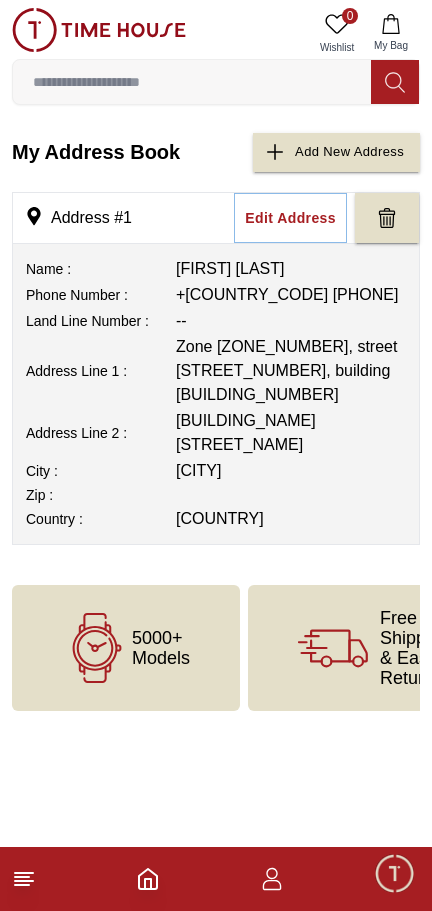 click 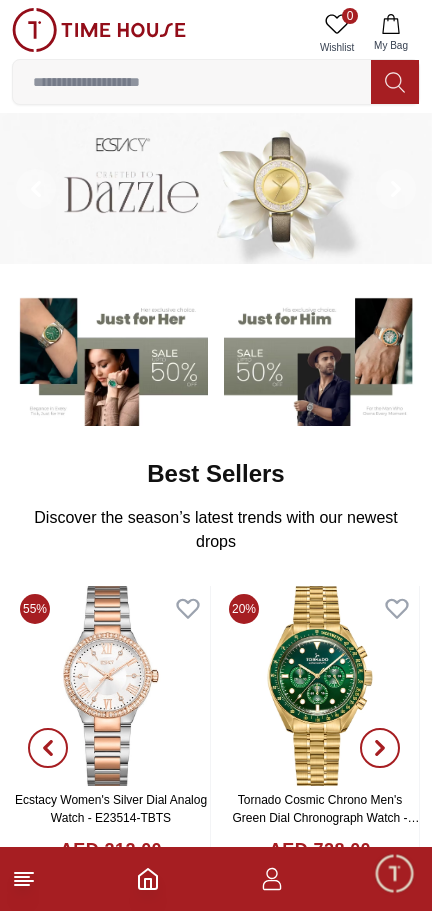 click 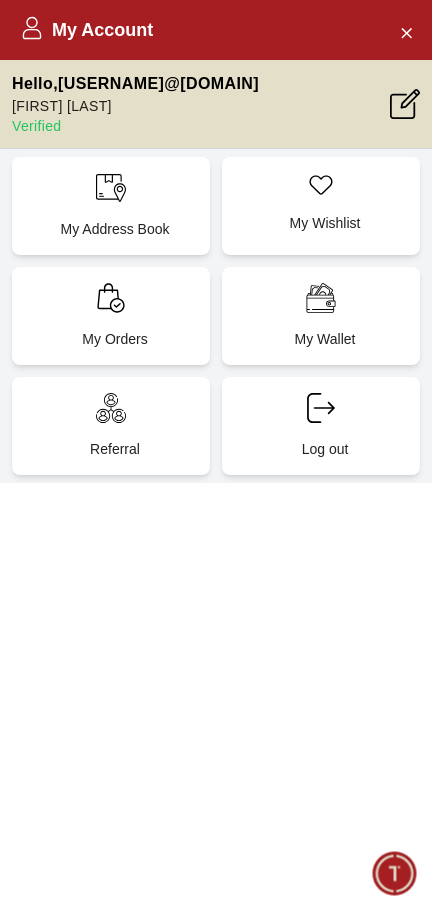 click 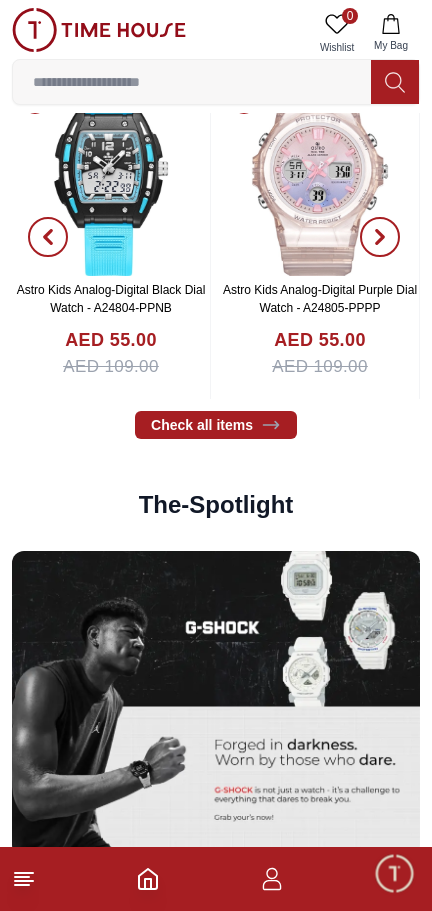 scroll, scrollTop: 2994, scrollLeft: 0, axis: vertical 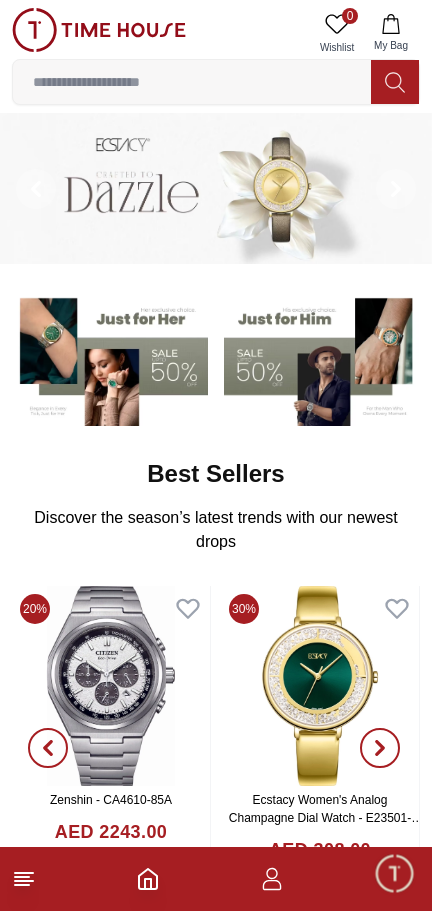 click 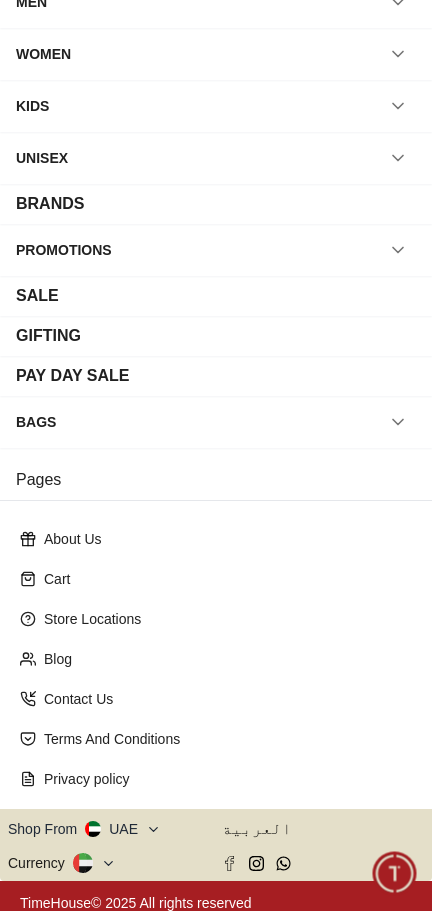 scroll, scrollTop: 162, scrollLeft: 0, axis: vertical 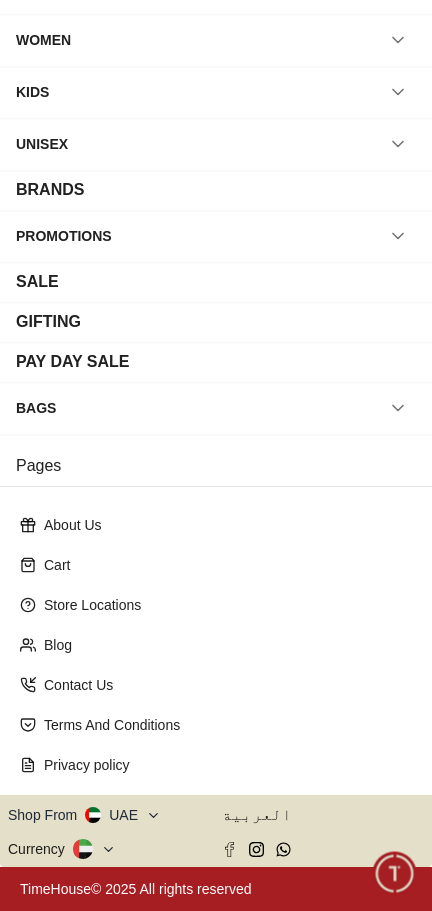 click 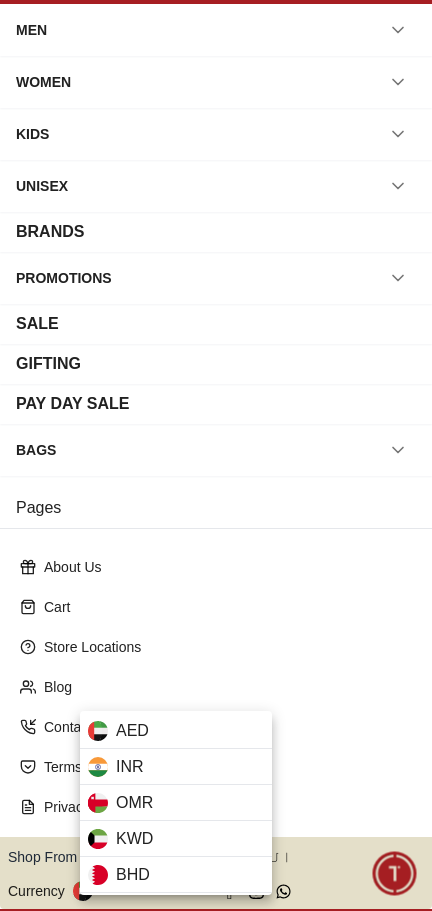 scroll, scrollTop: 162, scrollLeft: 0, axis: vertical 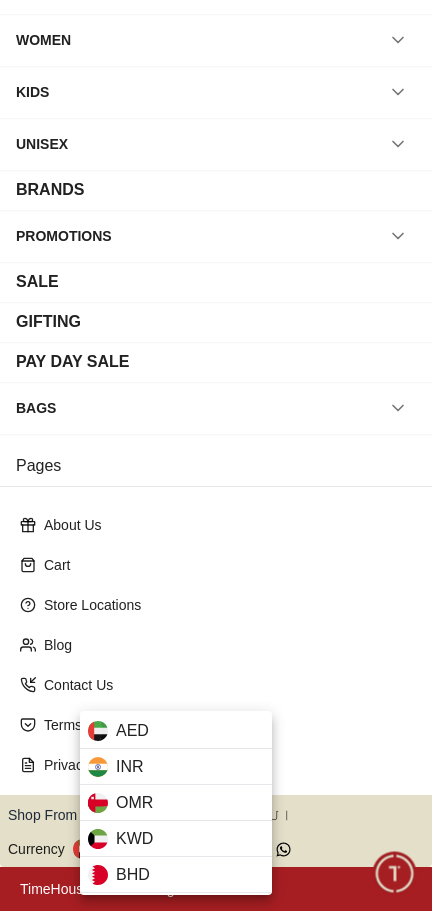 click at bounding box center [216, 455] 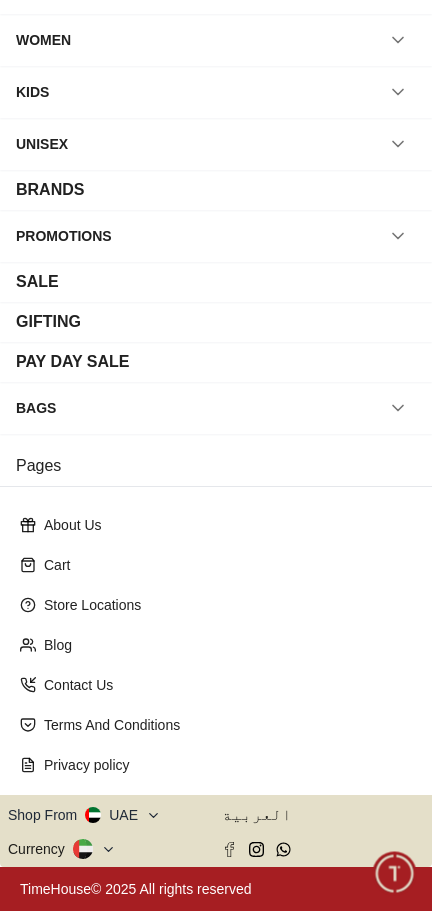 click on "Shop From UAE" at bounding box center (84, 815) 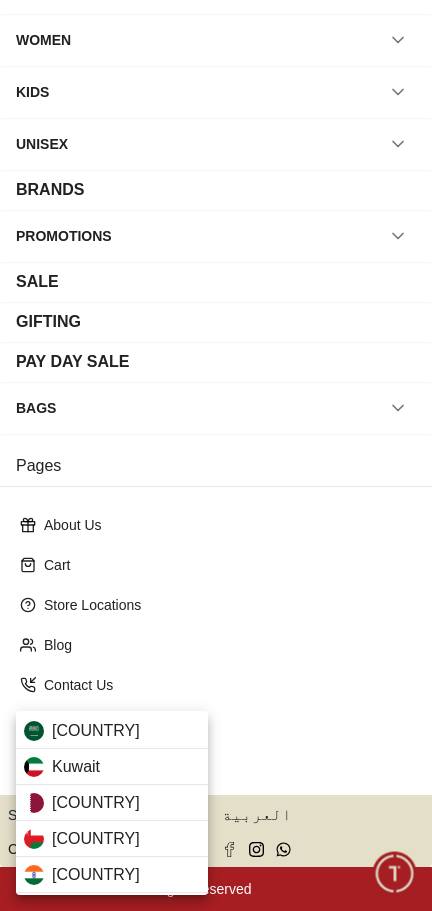 click on "Qatar" at bounding box center (112, 803) 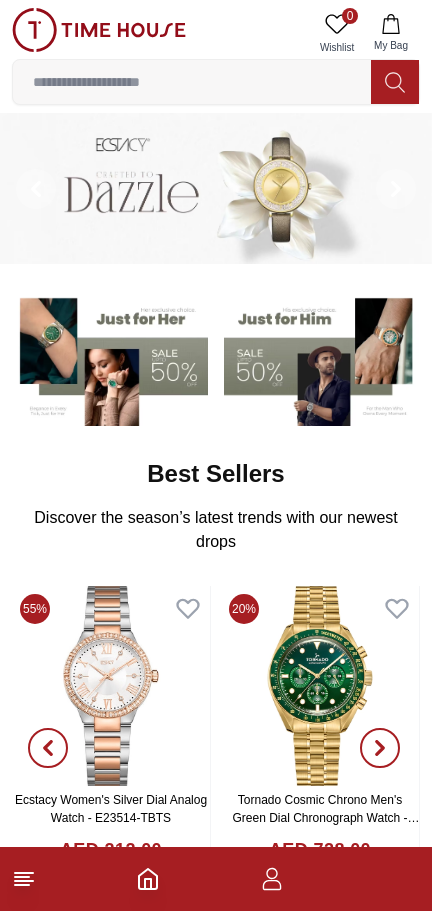scroll, scrollTop: 0, scrollLeft: 0, axis: both 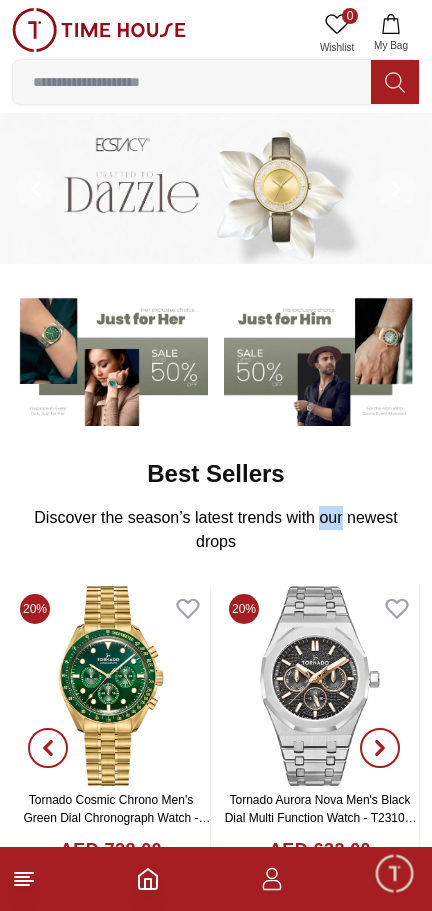 click at bounding box center (322, 358) 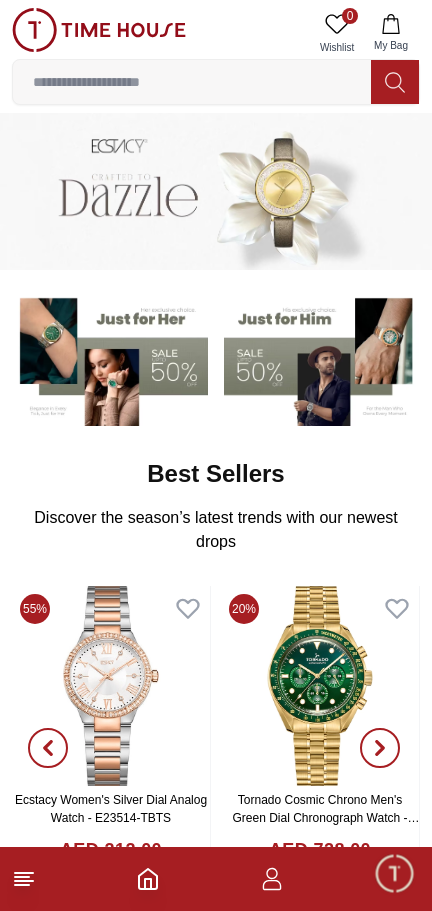 scroll, scrollTop: 1812, scrollLeft: 0, axis: vertical 